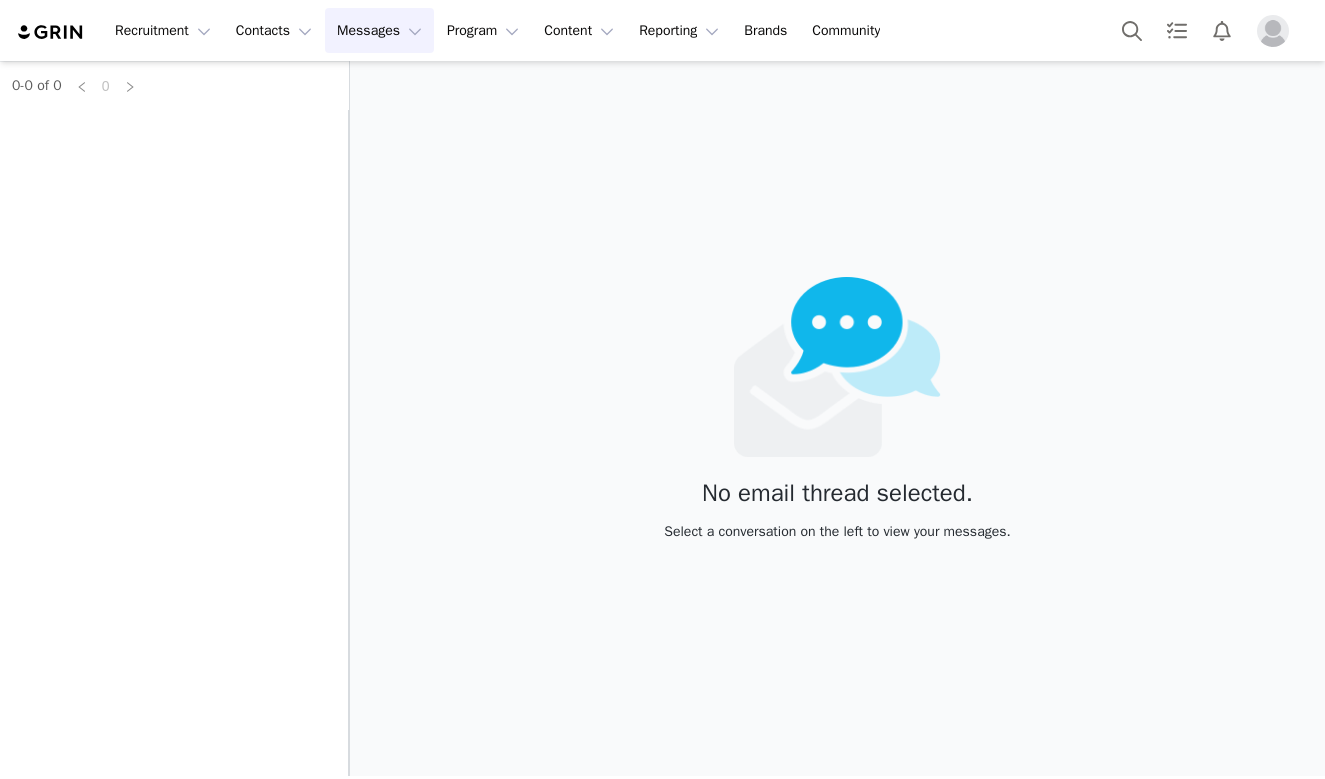scroll, scrollTop: 0, scrollLeft: 0, axis: both 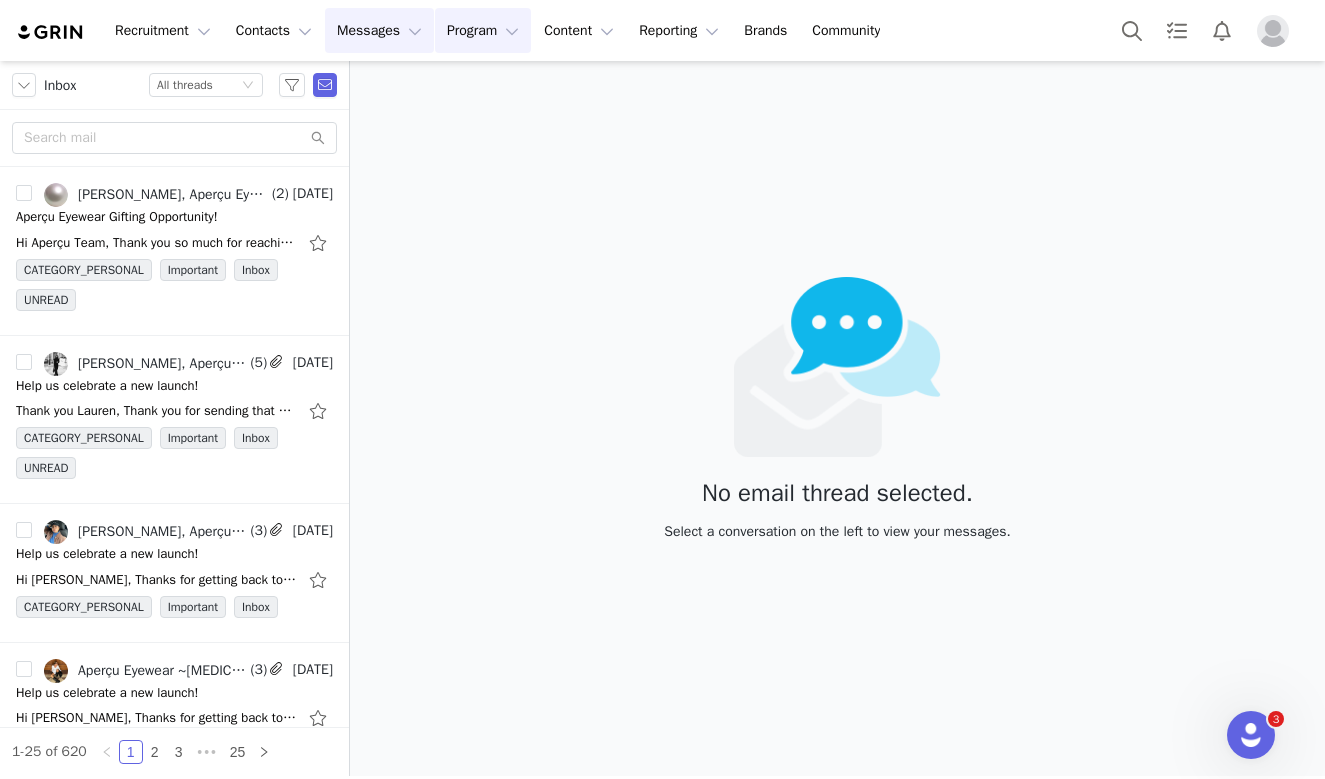 click on "Program Program" at bounding box center (483, 30) 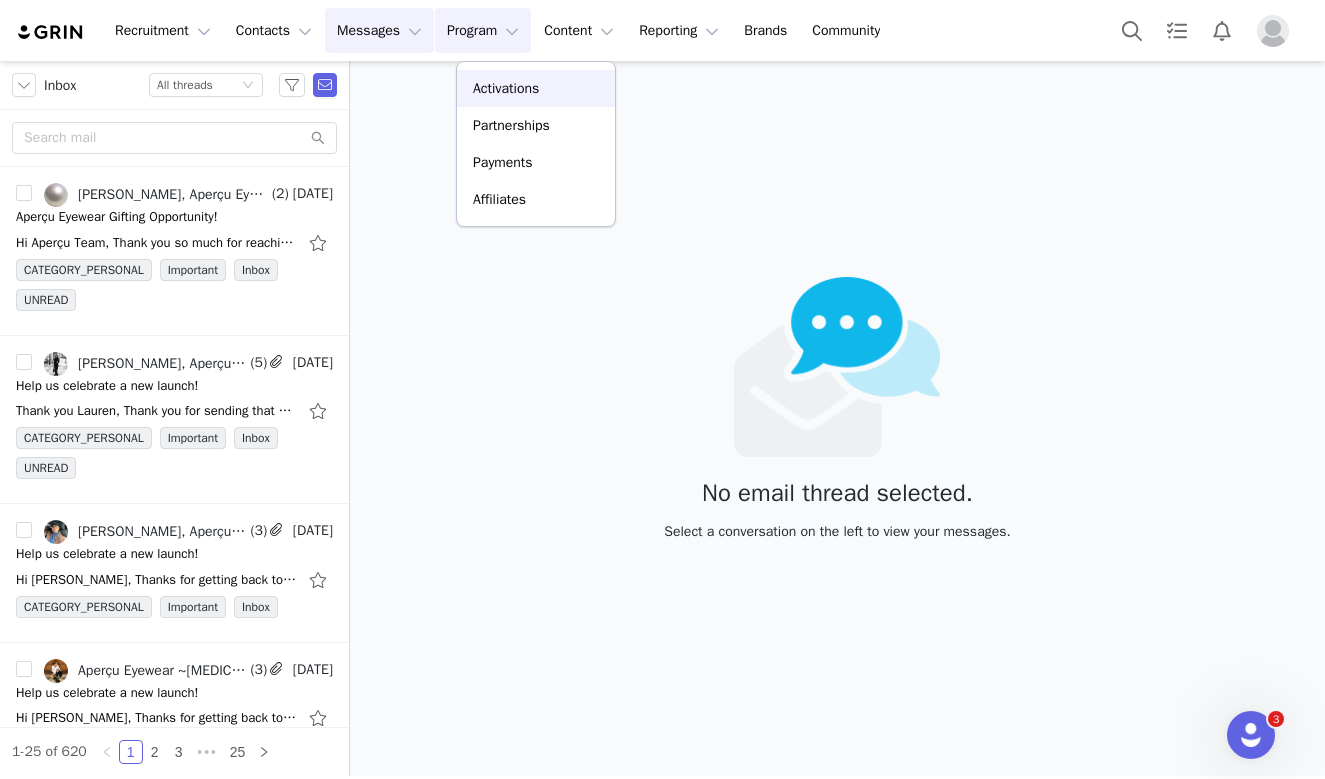 click on "Activations" at bounding box center (536, 88) 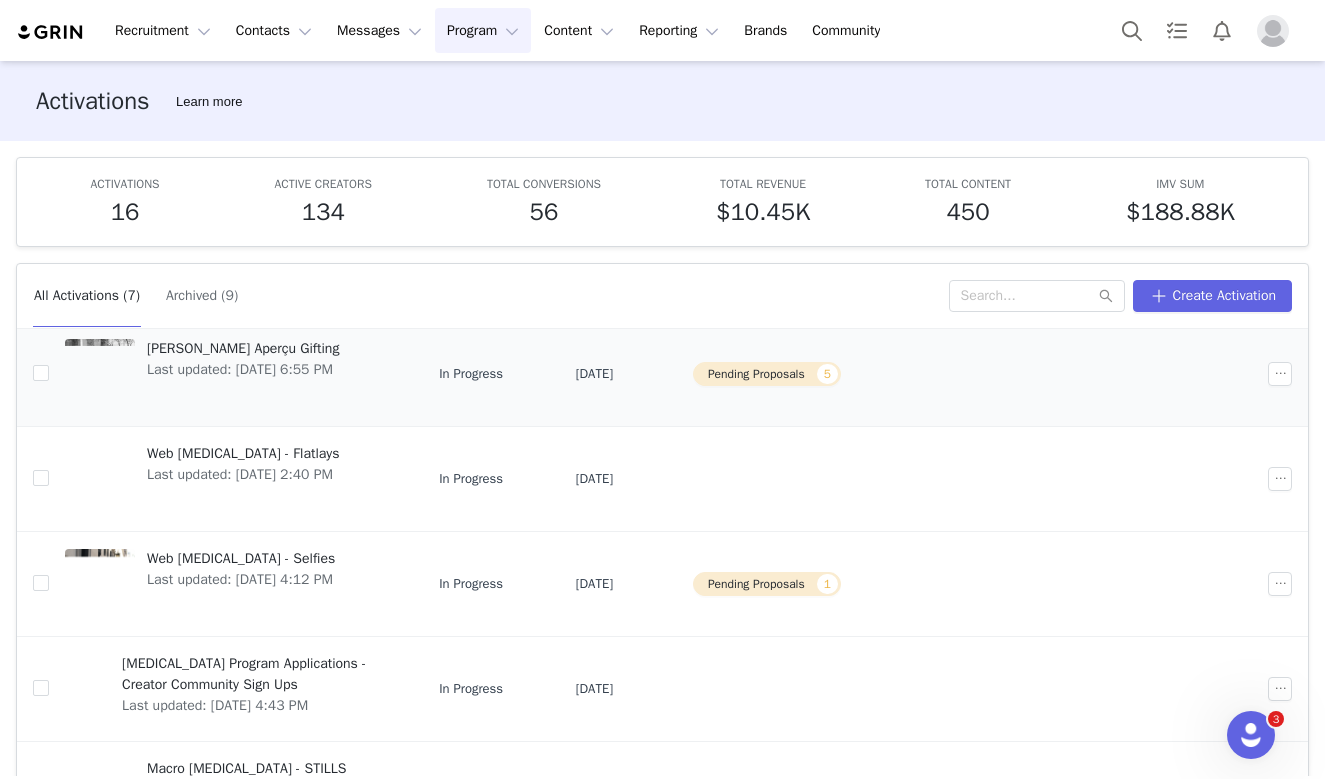 scroll, scrollTop: 64, scrollLeft: 0, axis: vertical 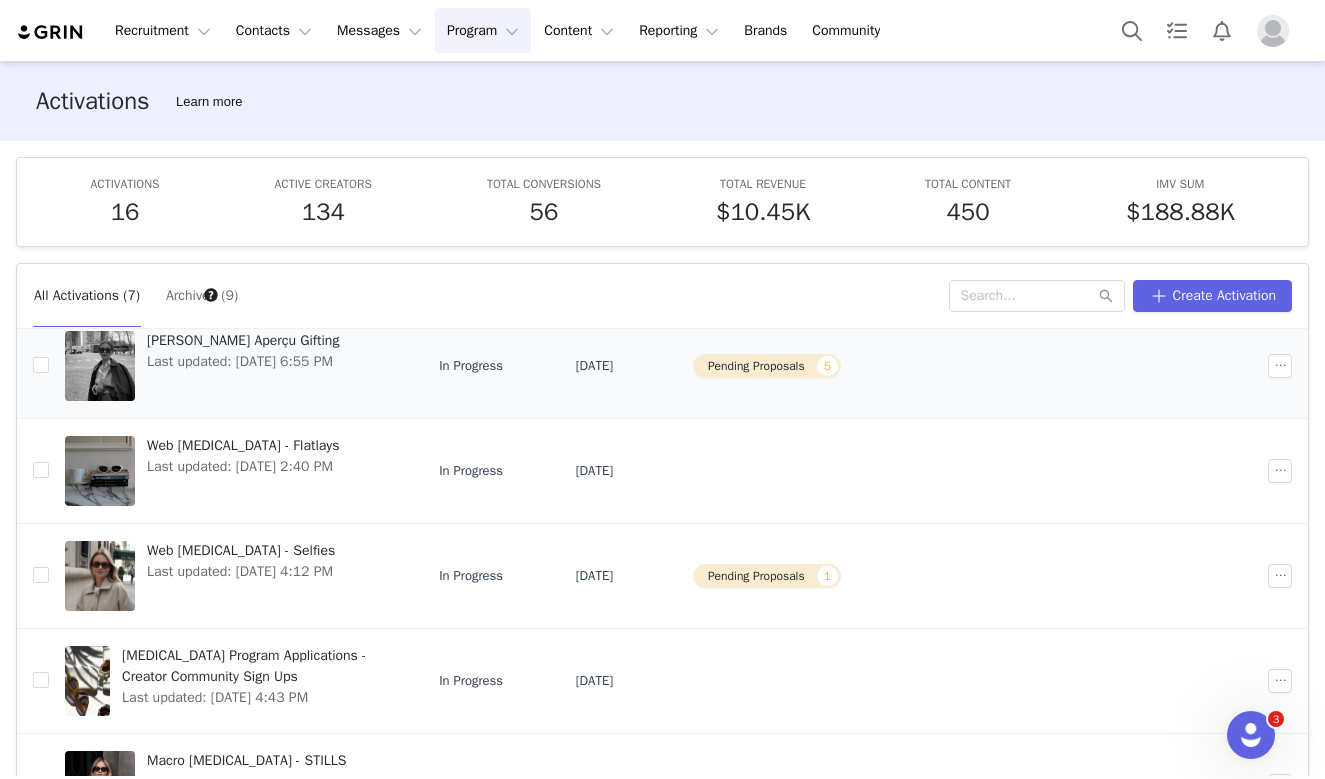 click on "In Progress" at bounding box center (491, 365) 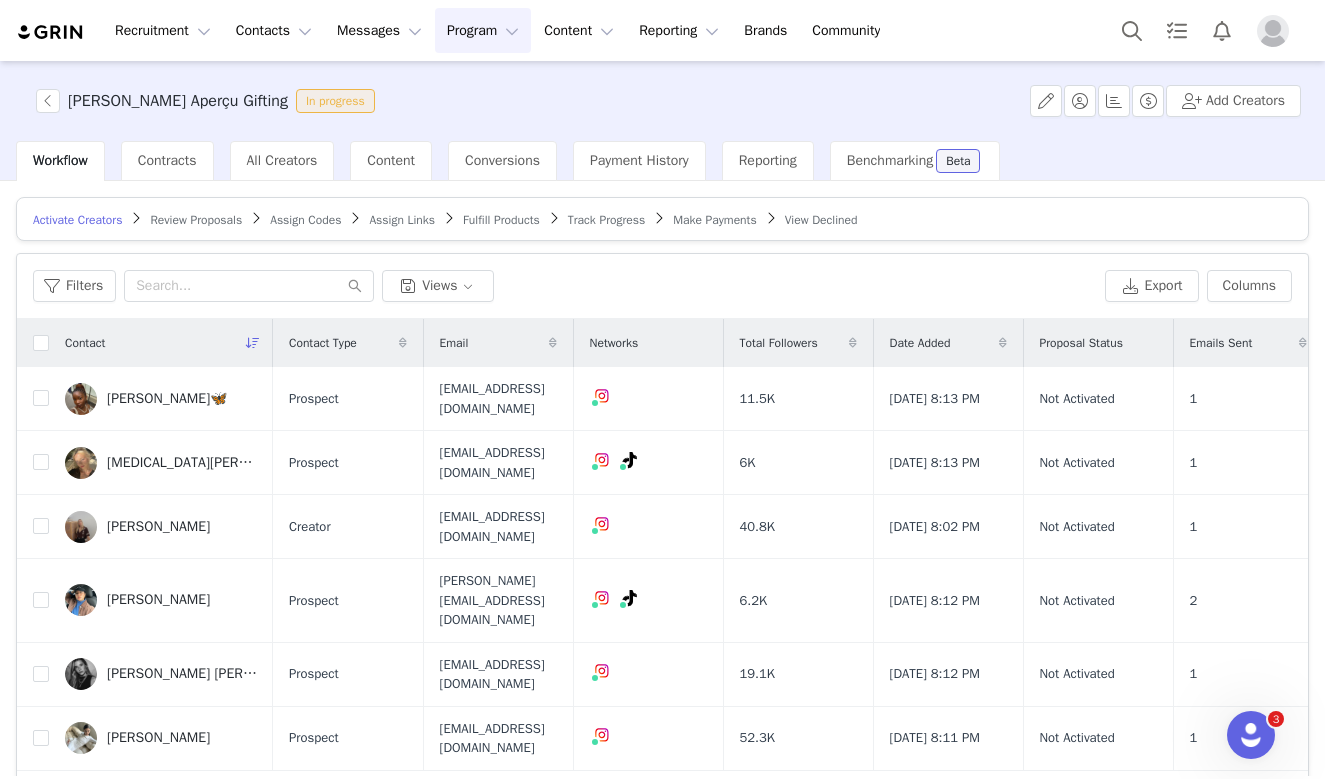 click on "Review Proposals" at bounding box center (196, 220) 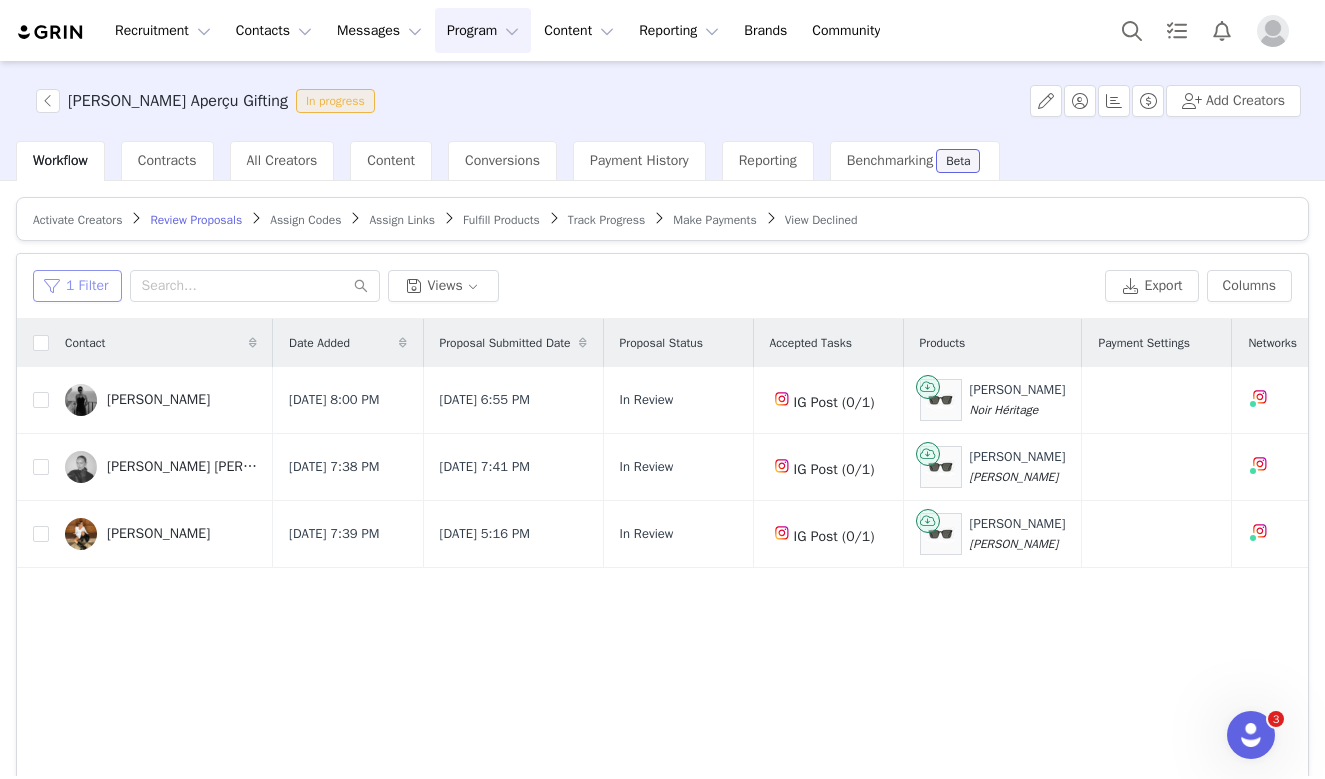 click on "1 Filter" at bounding box center [77, 286] 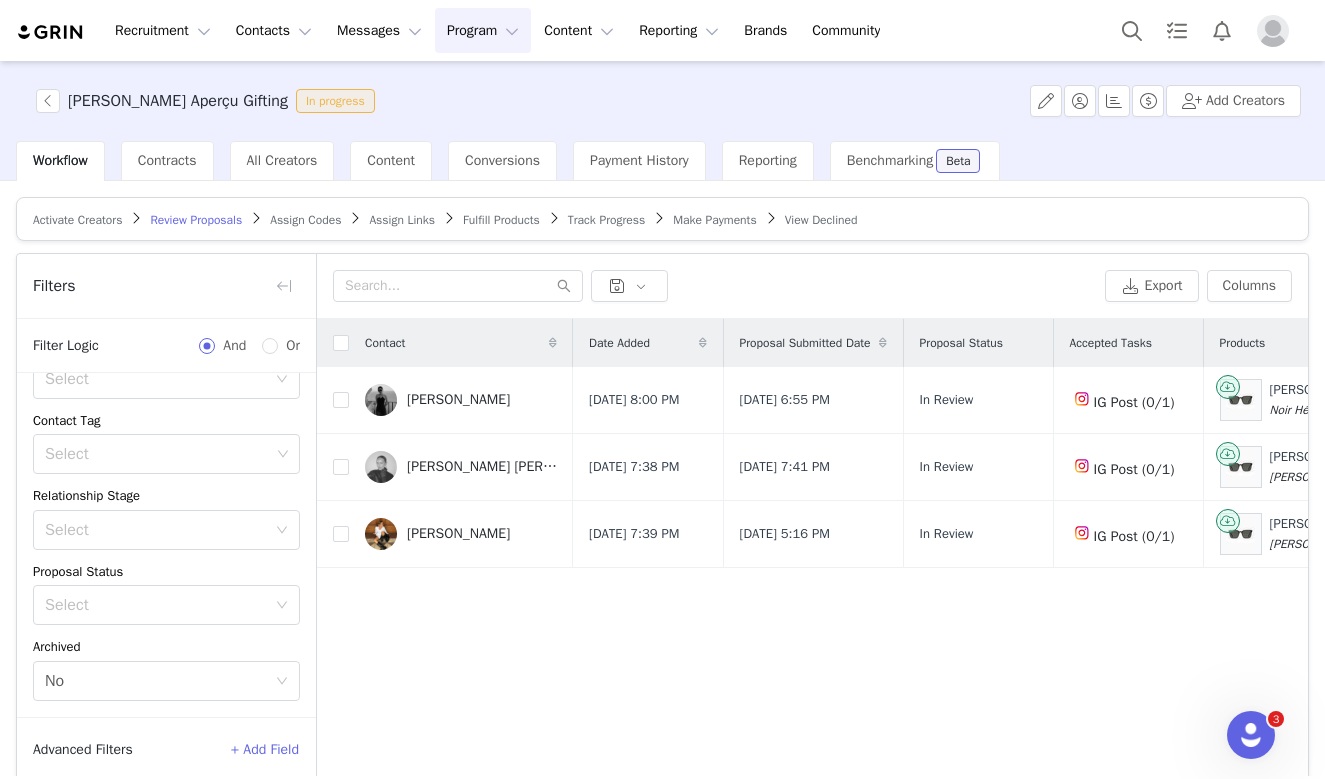 scroll, scrollTop: 204, scrollLeft: 0, axis: vertical 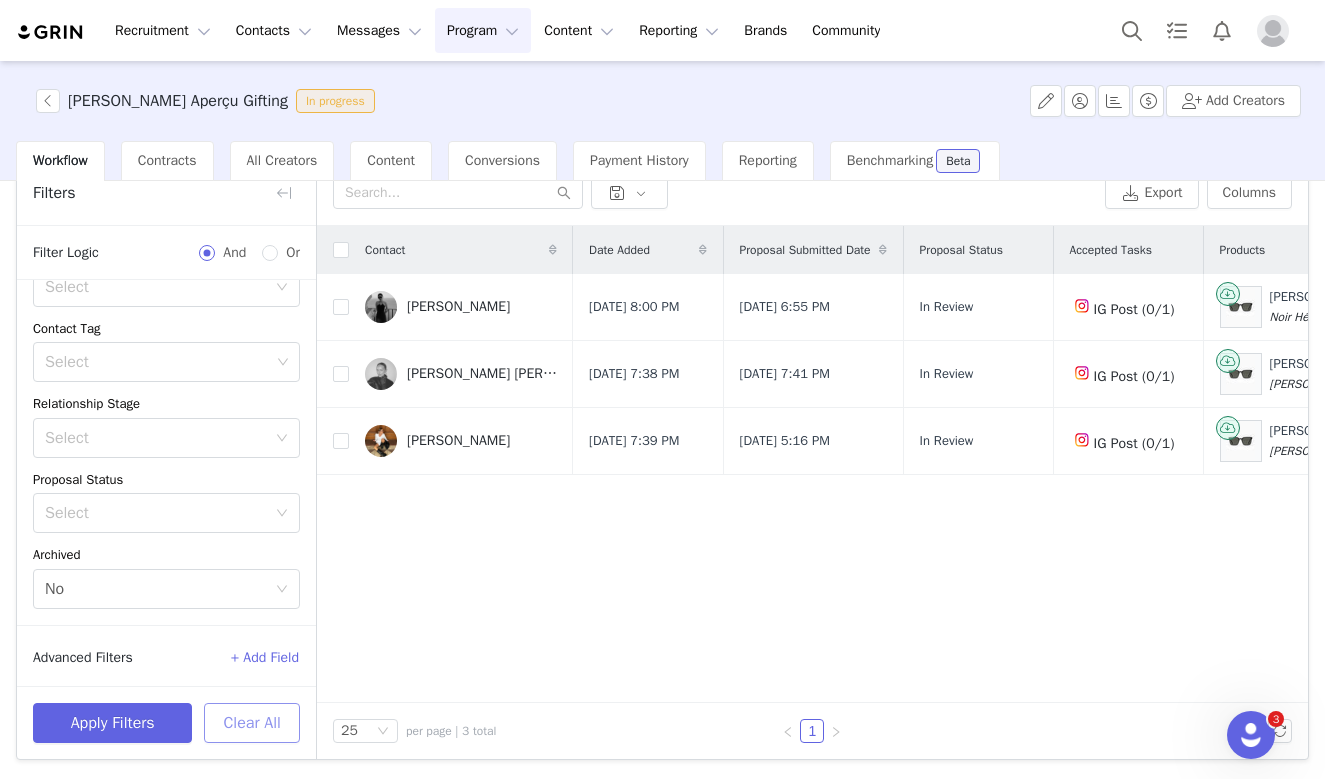 click on "Clear All" at bounding box center (252, 723) 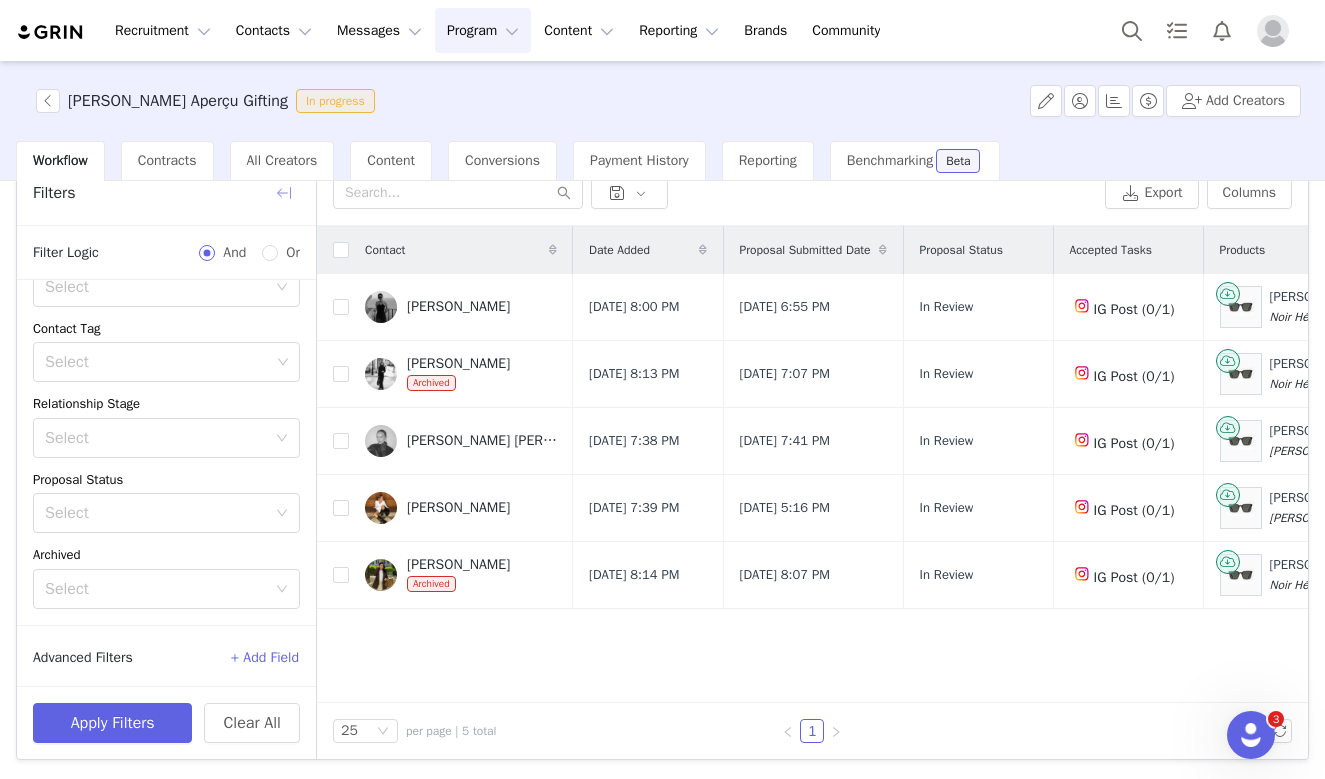 click at bounding box center (284, 193) 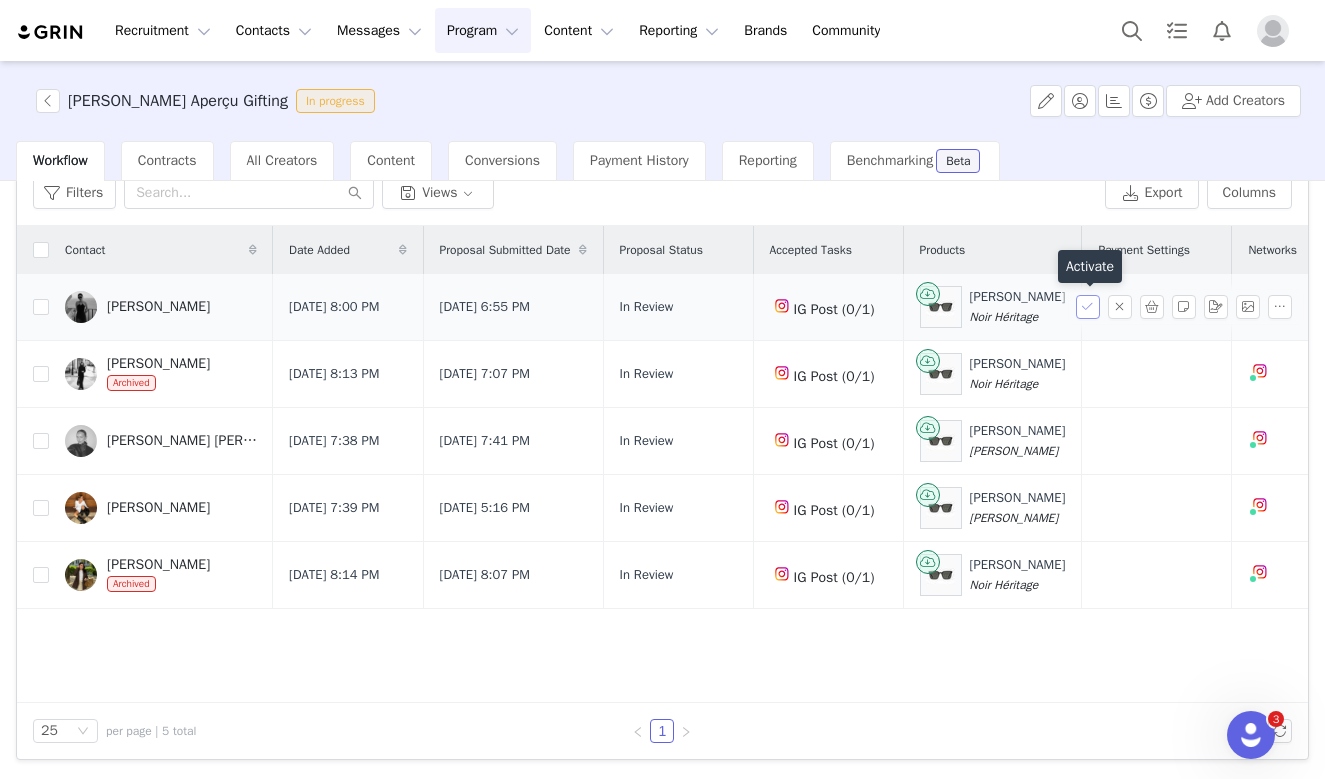 click at bounding box center [1088, 307] 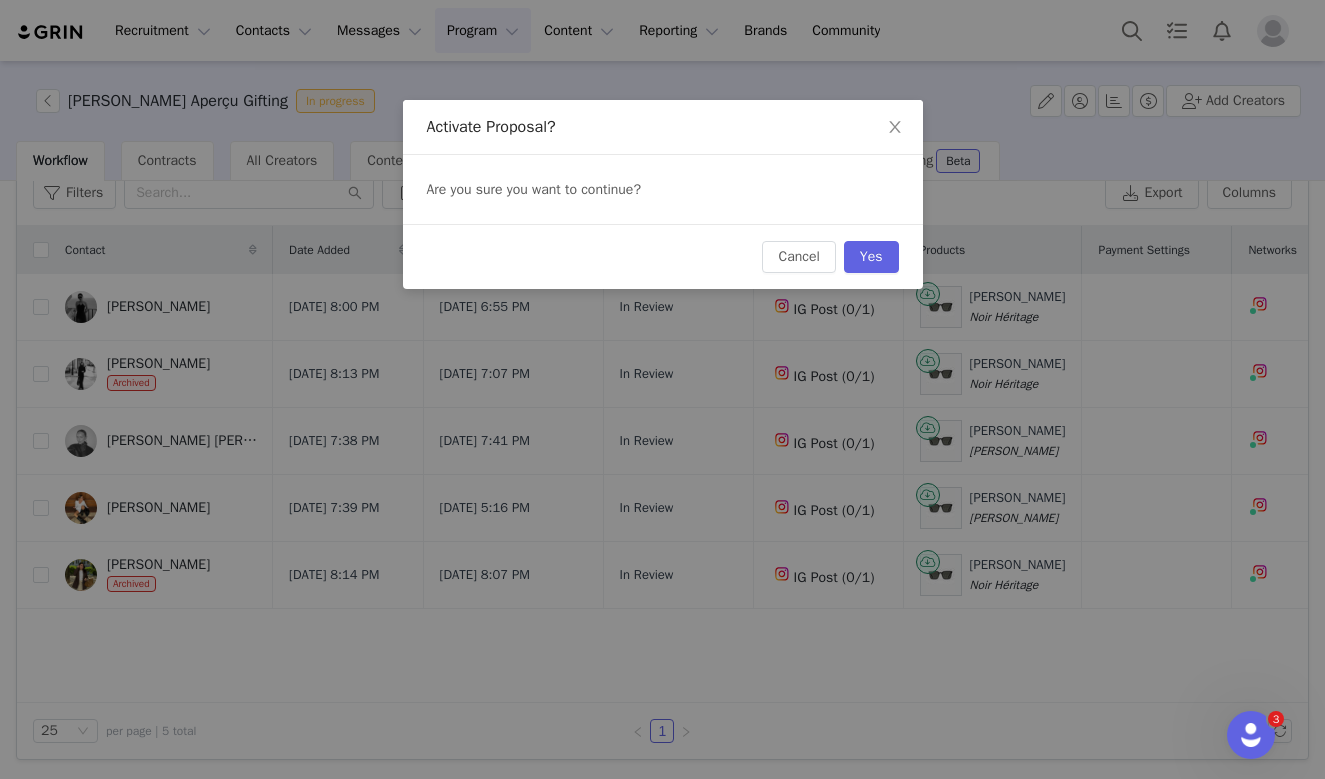 click on "Cancel Yes" at bounding box center (663, 256) 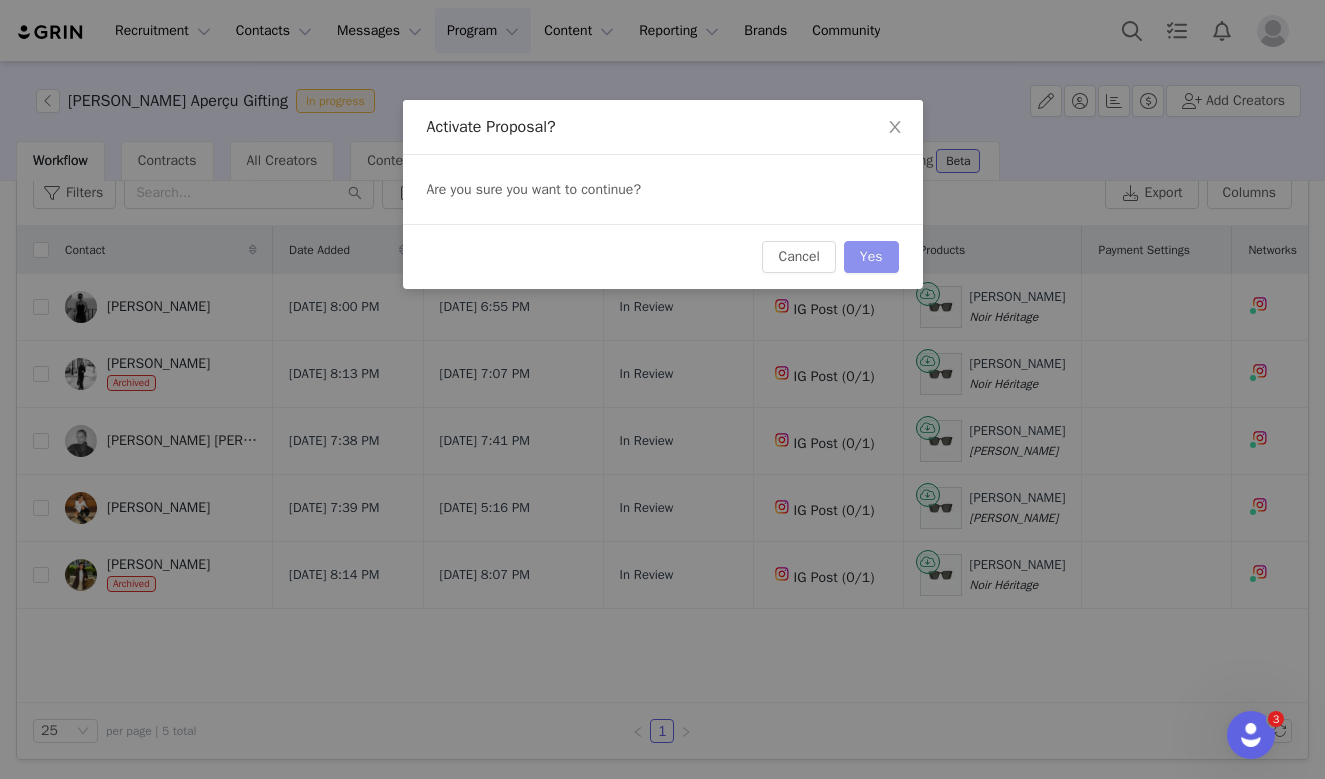 click on "Yes" at bounding box center [871, 257] 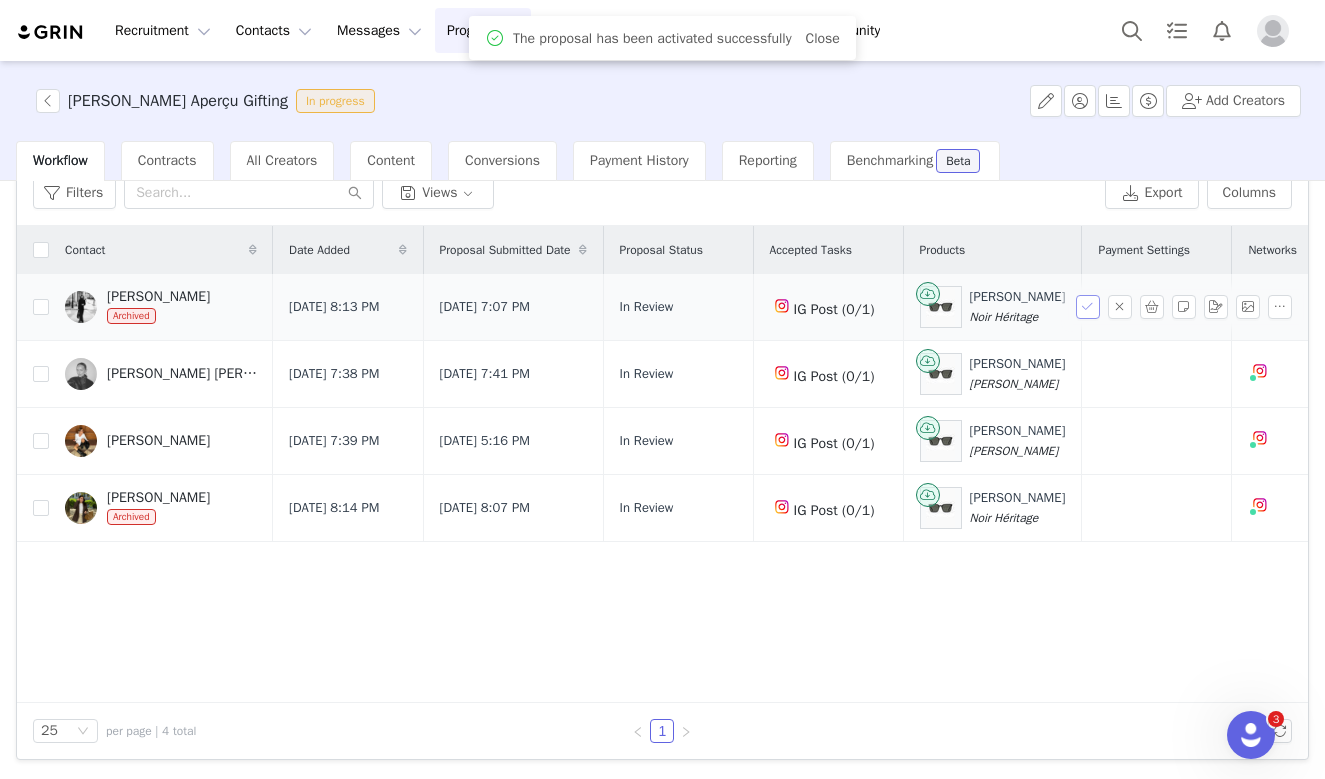 click at bounding box center (1088, 307) 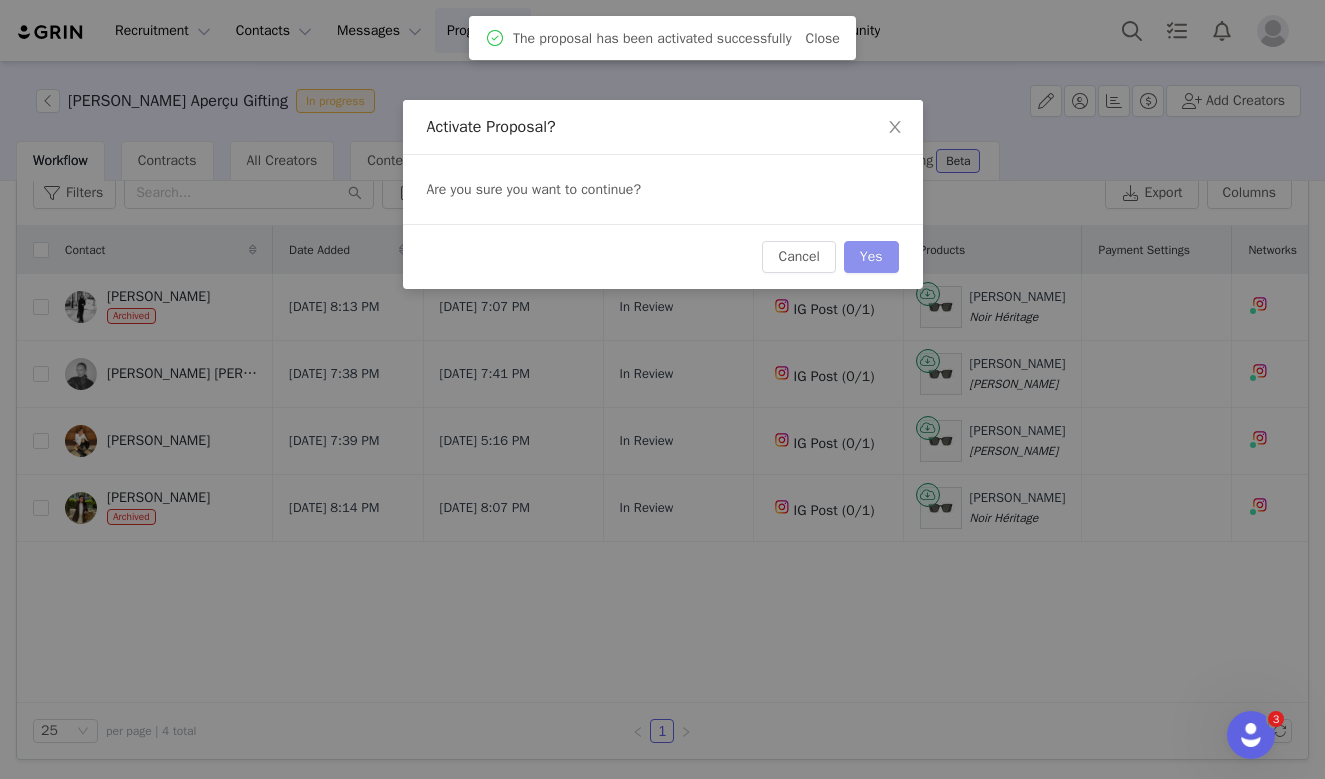 click on "Yes" at bounding box center [871, 257] 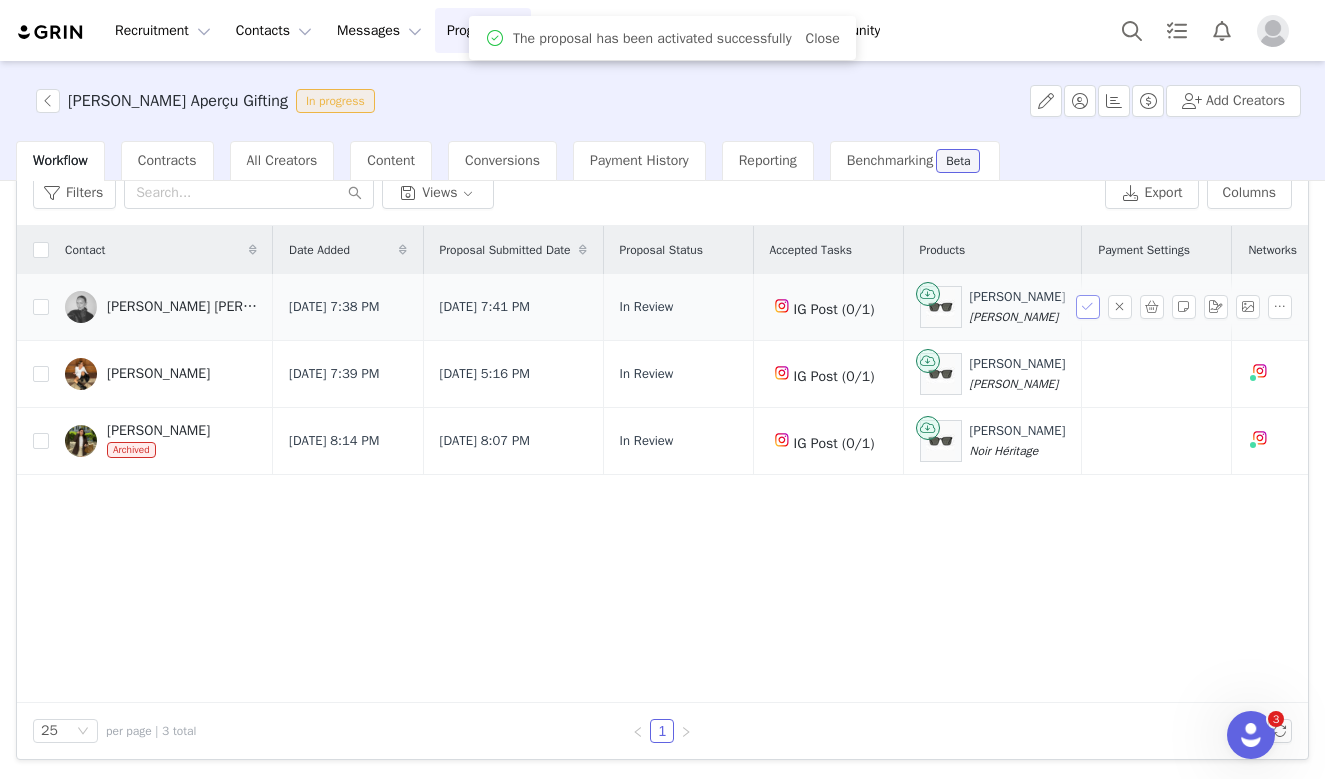 click at bounding box center [1088, 307] 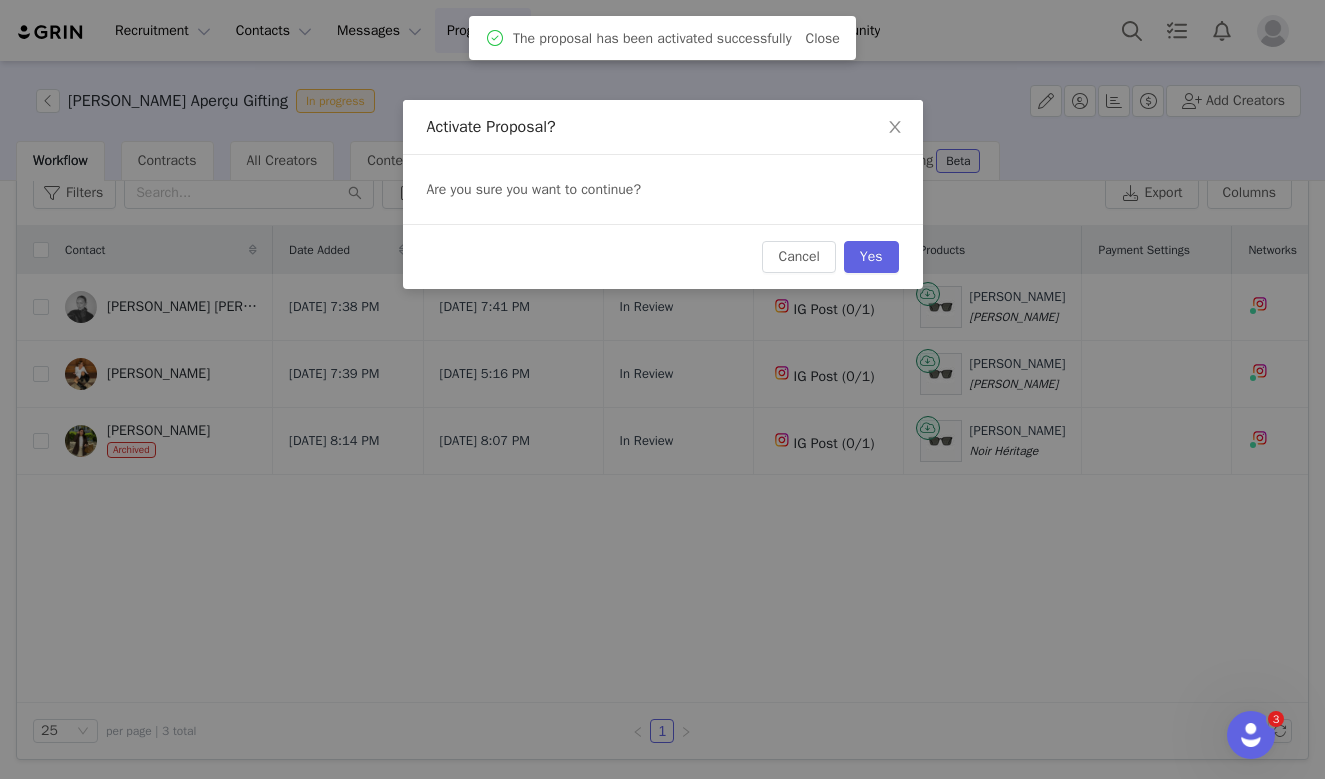 click on "Cancel Yes" at bounding box center [663, 256] 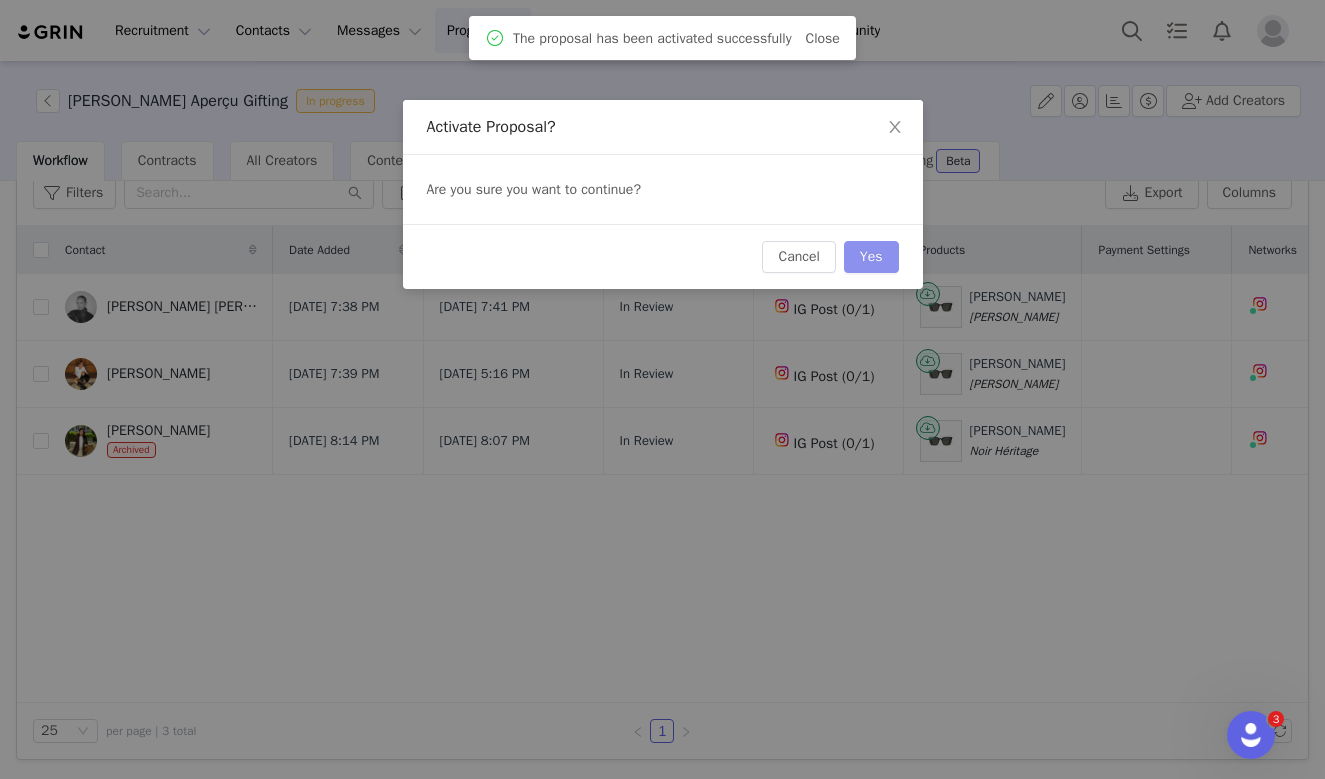 click on "Yes" at bounding box center [871, 257] 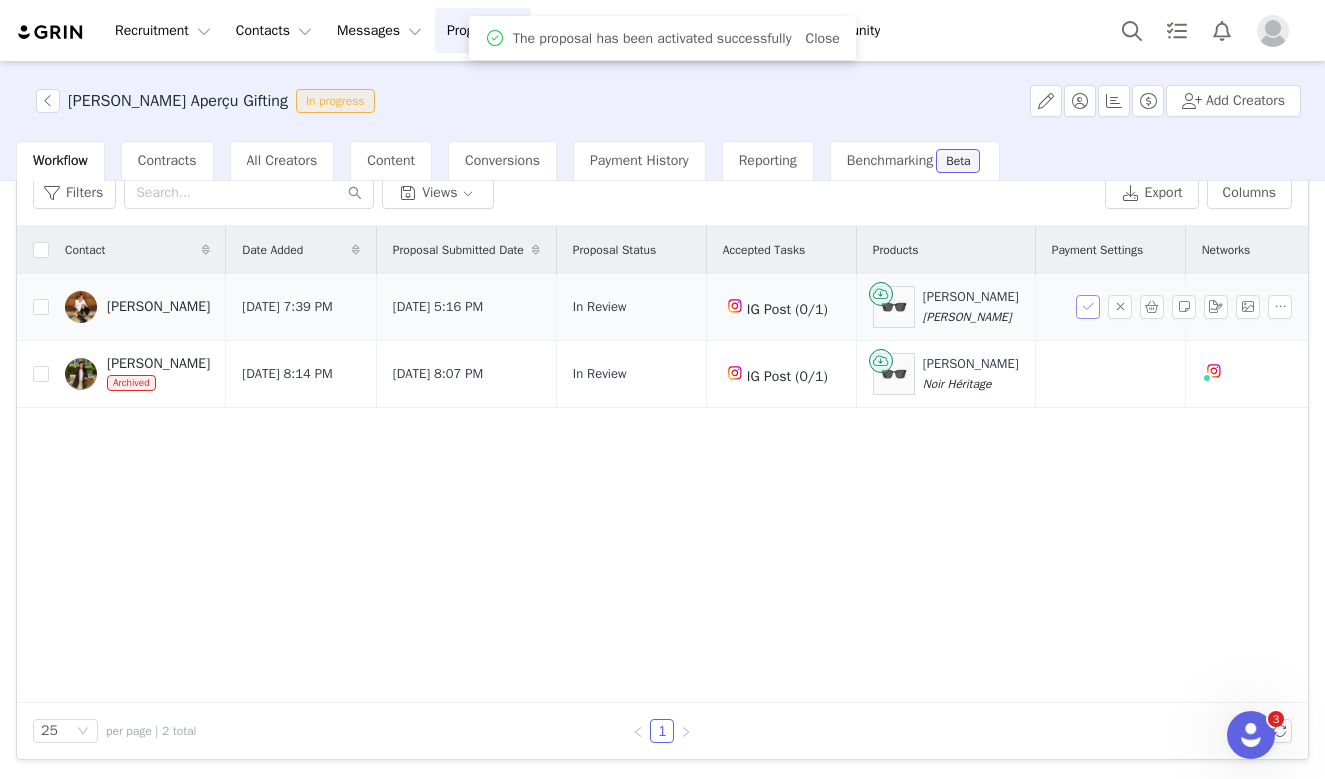 click at bounding box center [1088, 307] 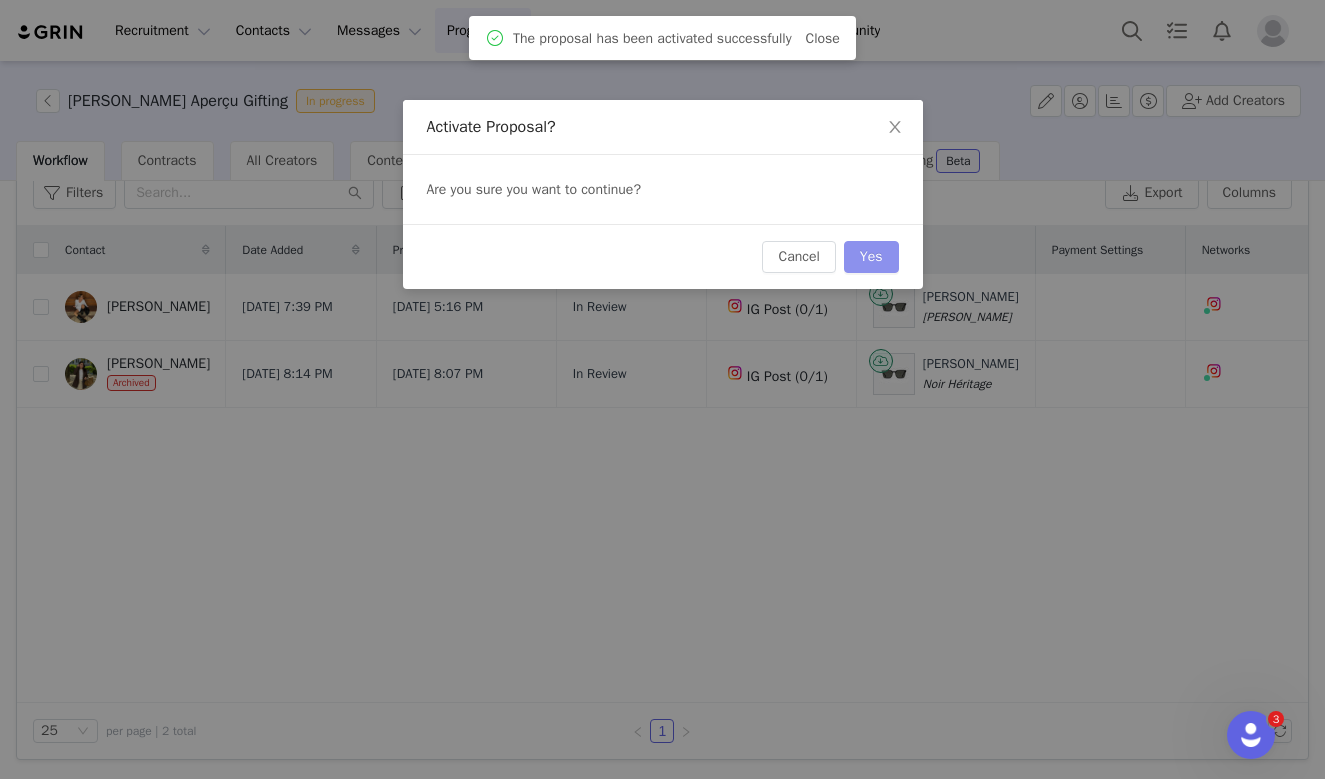 click on "Yes" at bounding box center [871, 257] 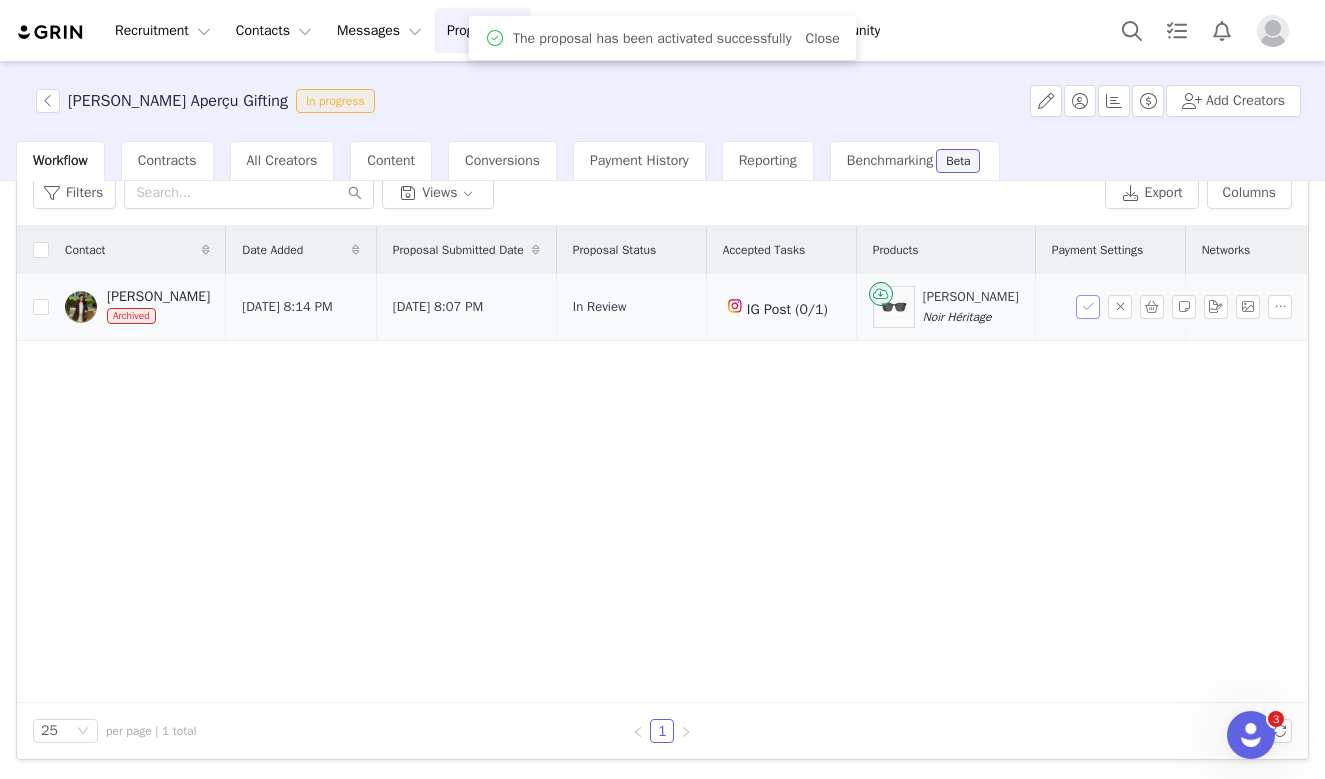 click at bounding box center (1088, 307) 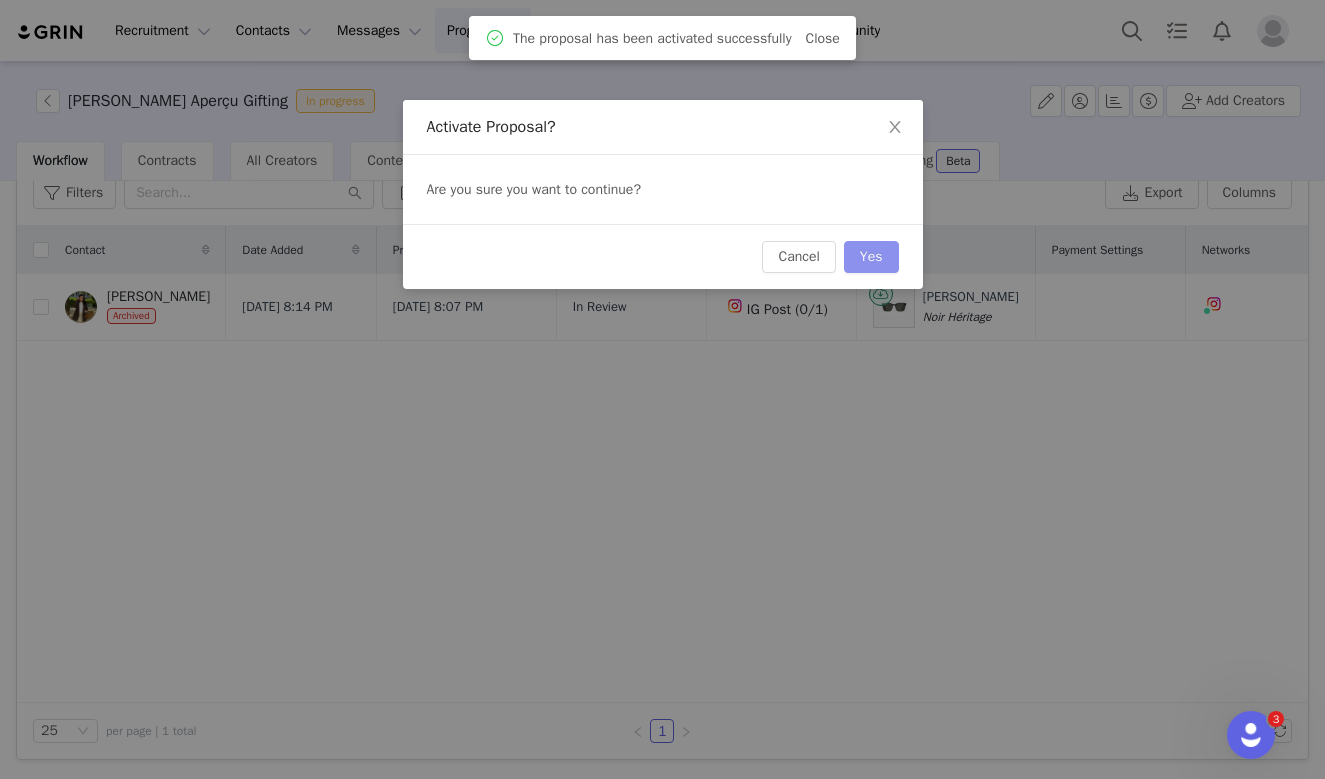 click on "Yes" at bounding box center (871, 257) 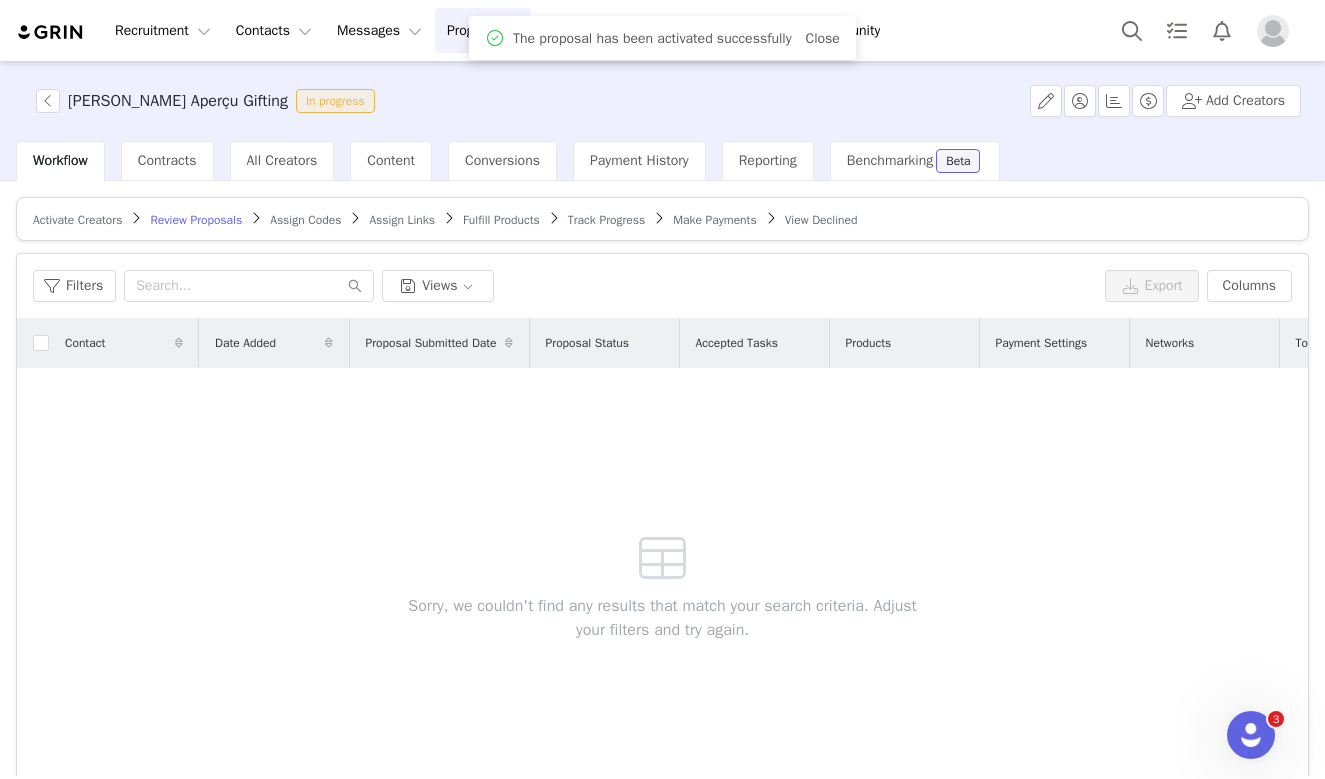 scroll, scrollTop: 0, scrollLeft: 0, axis: both 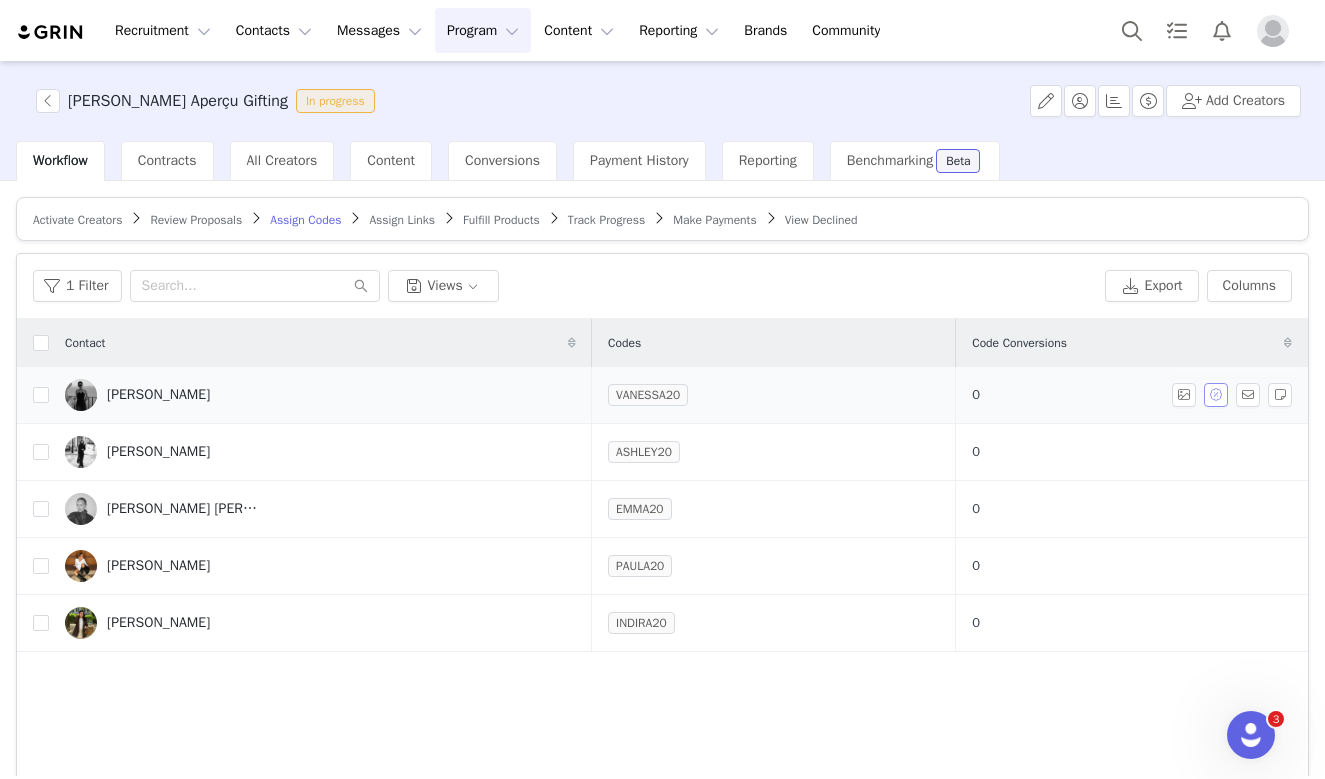 click at bounding box center (1216, 395) 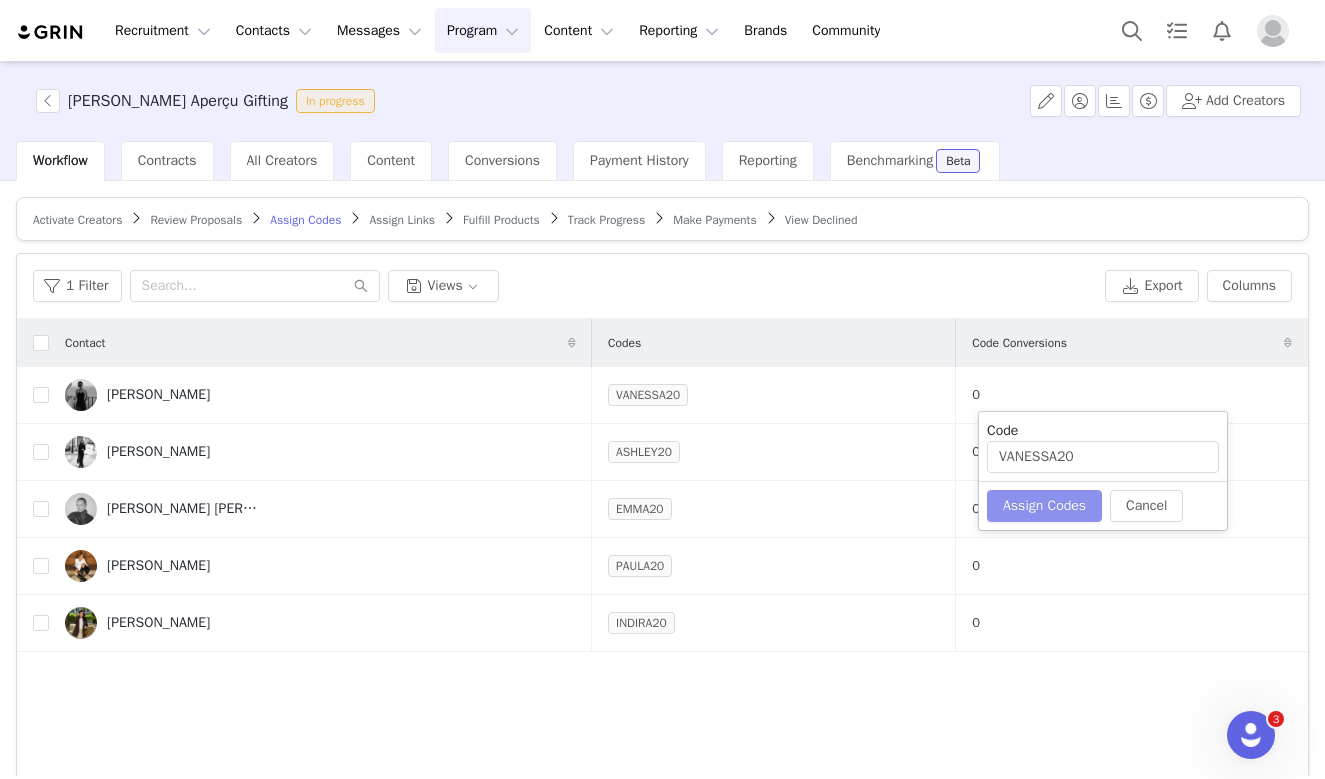 click on "Assign Codes" at bounding box center [1044, 506] 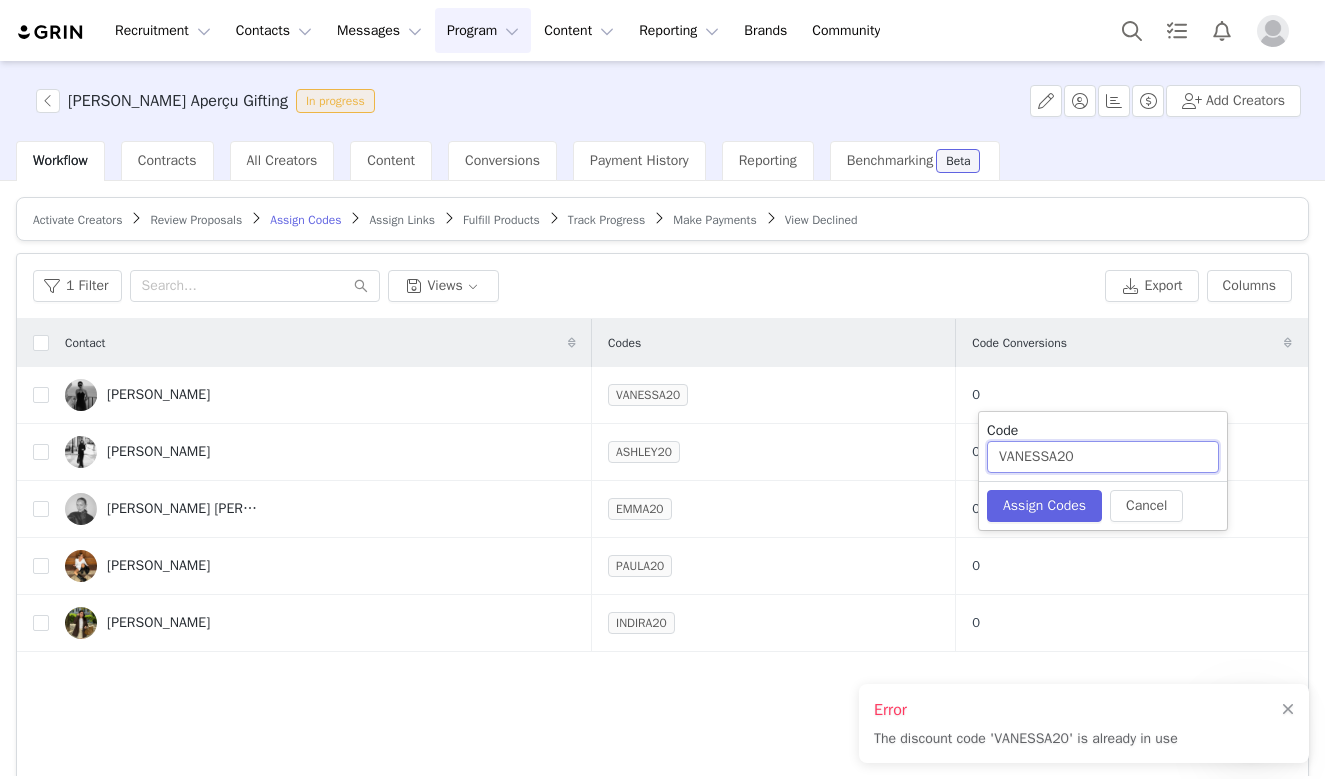click on "VANESSA20" at bounding box center (1103, 457) 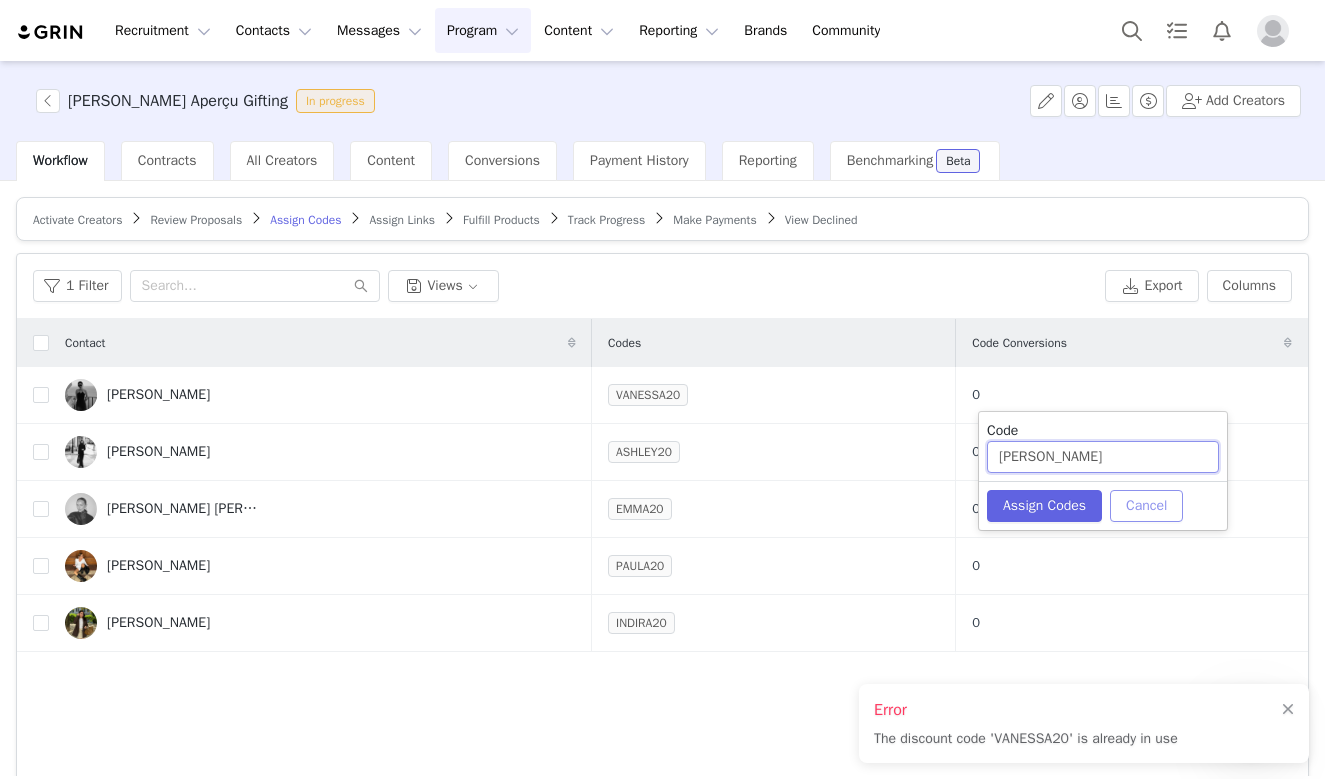type on "[PERSON_NAME]" 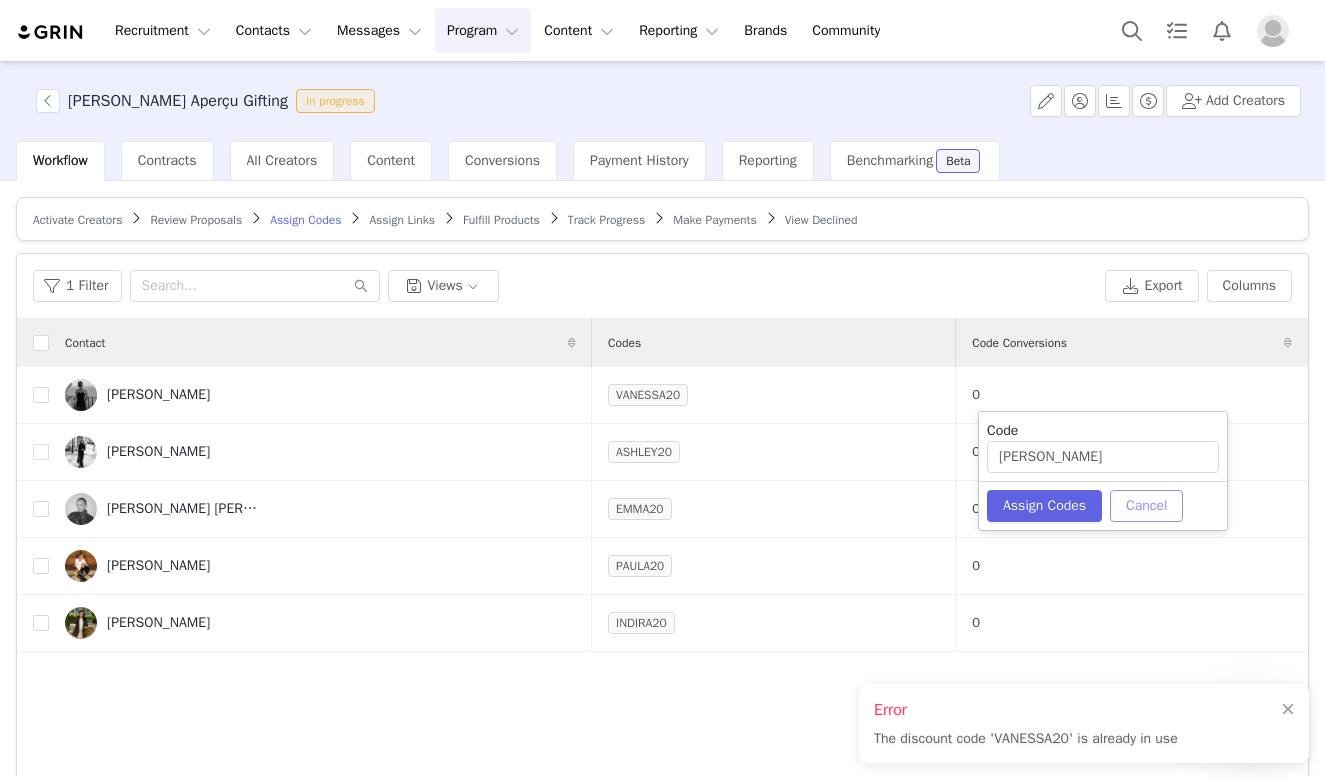 click on "Cancel" at bounding box center (1146, 506) 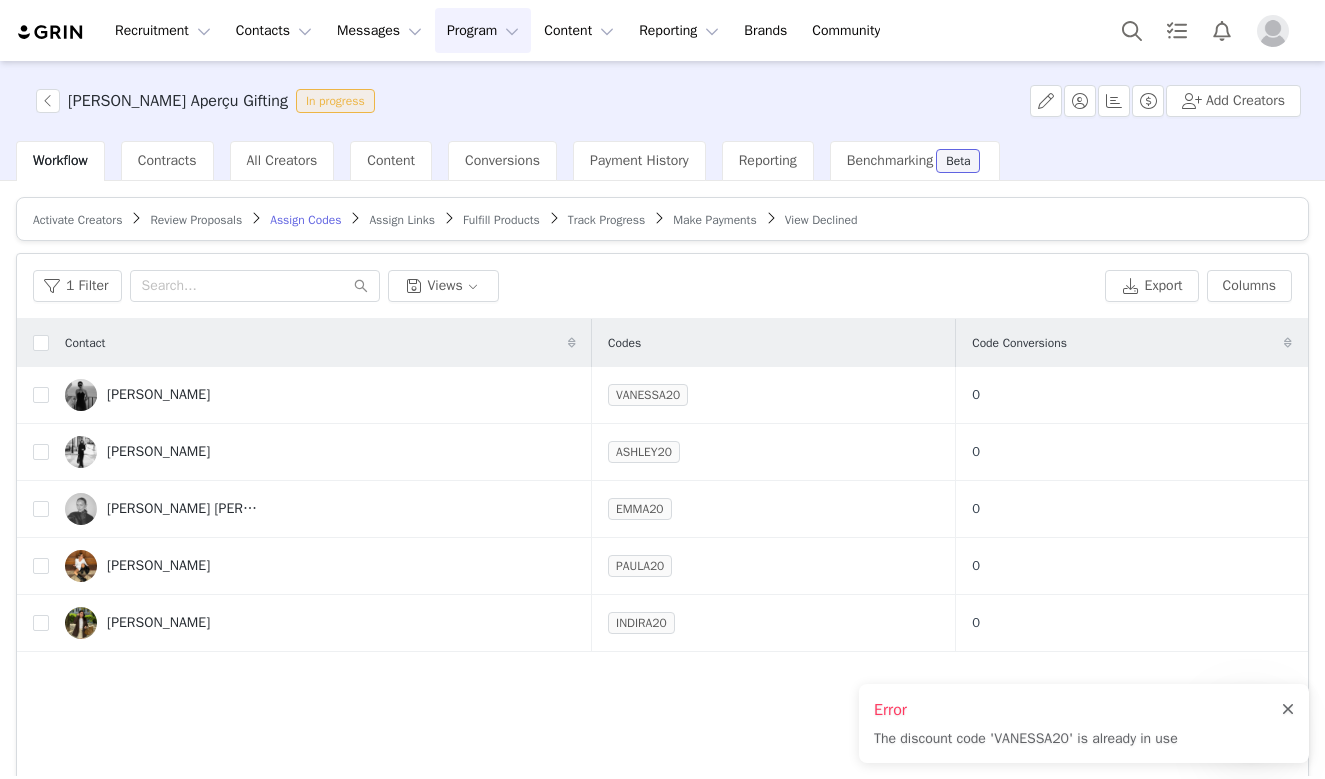 click at bounding box center [1288, 710] 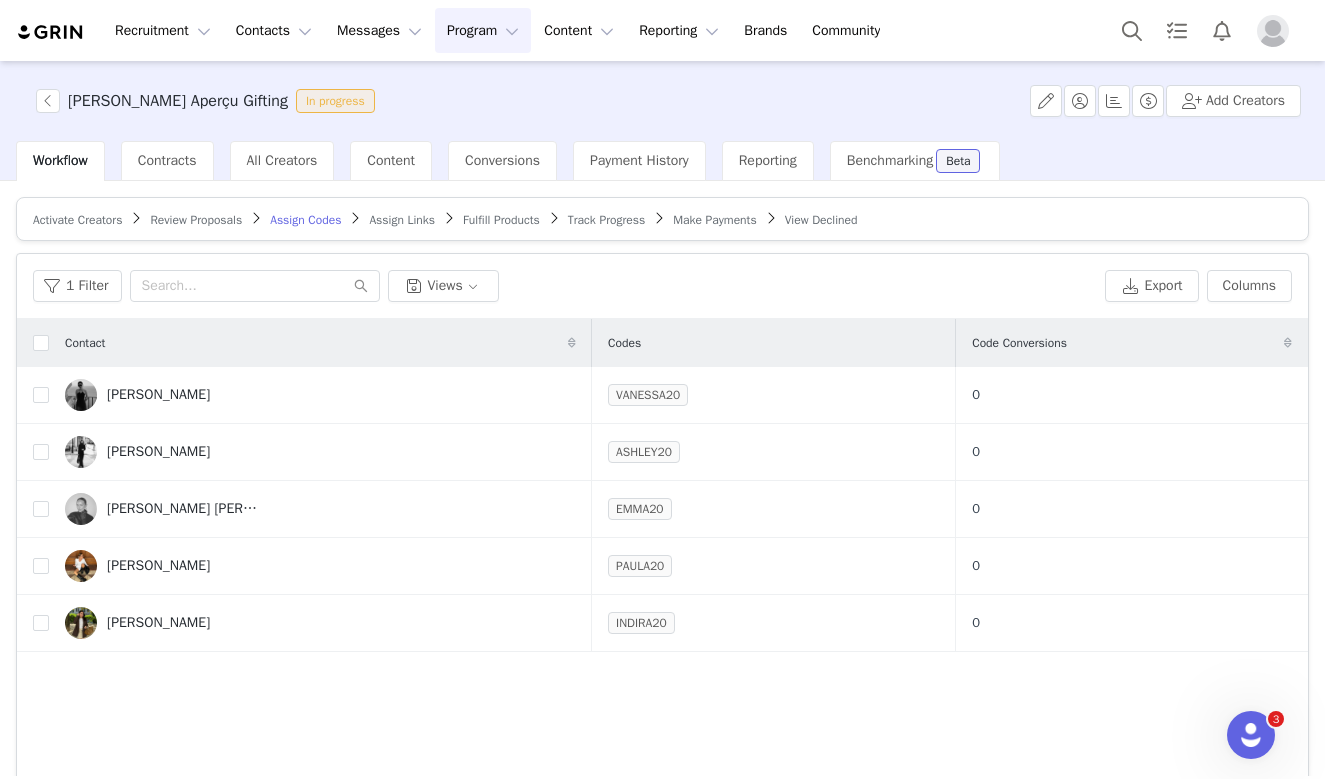 click on "Assign Links" at bounding box center (402, 220) 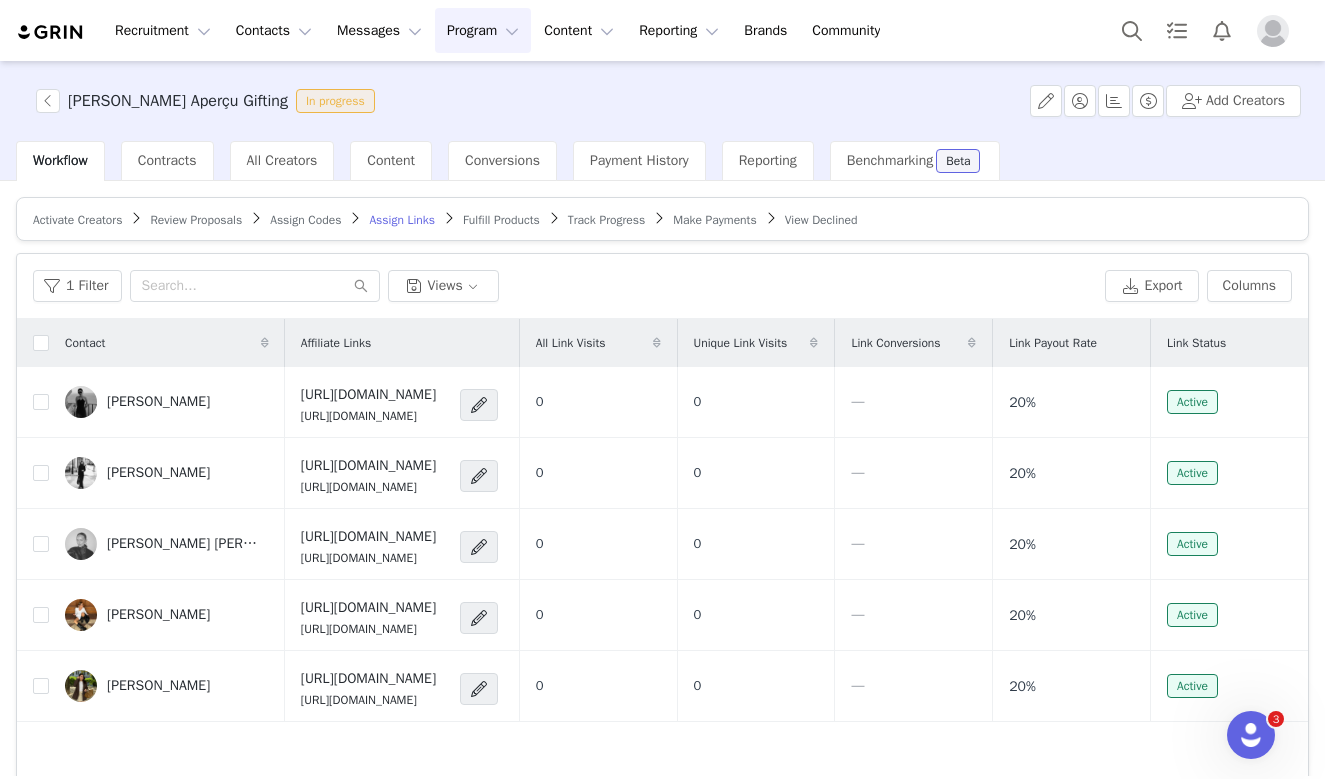 click on "Fulfill Products" at bounding box center [501, 220] 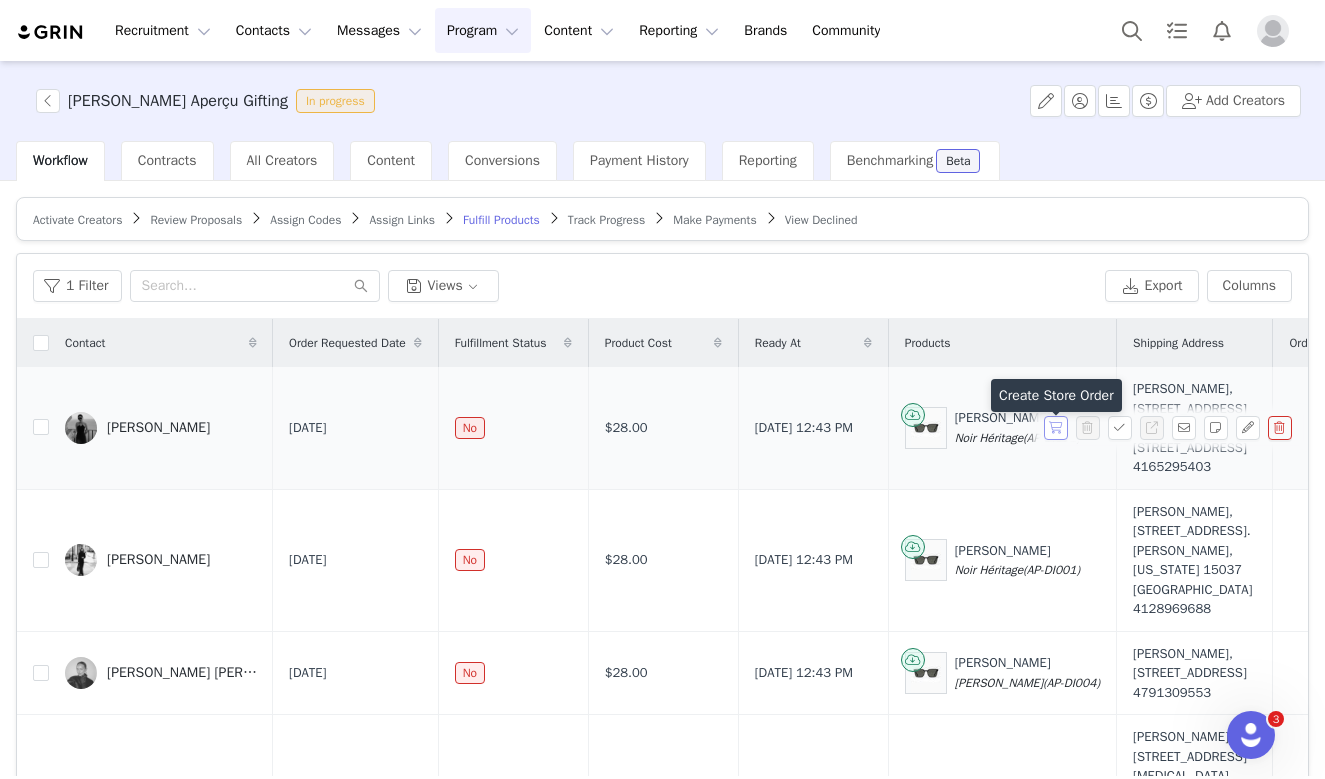 click at bounding box center (1056, 428) 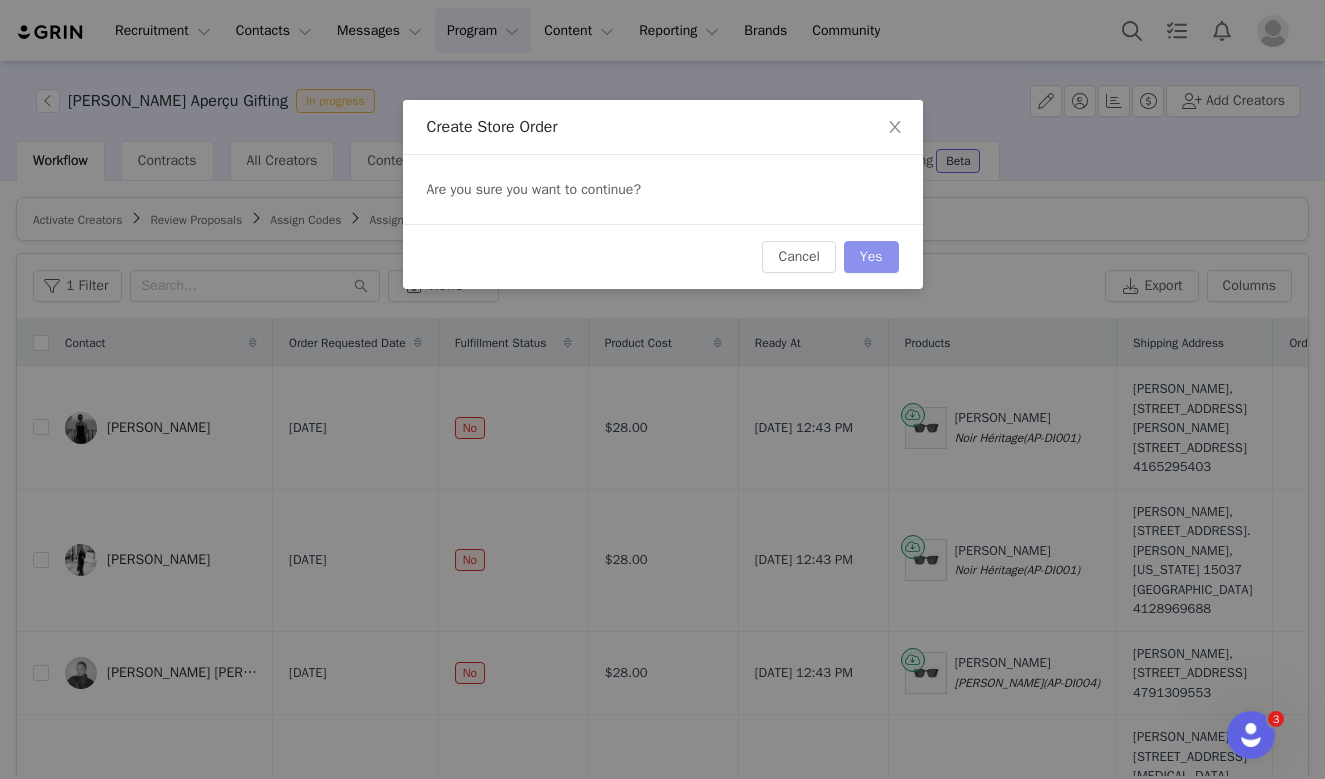 click on "Yes" at bounding box center [871, 257] 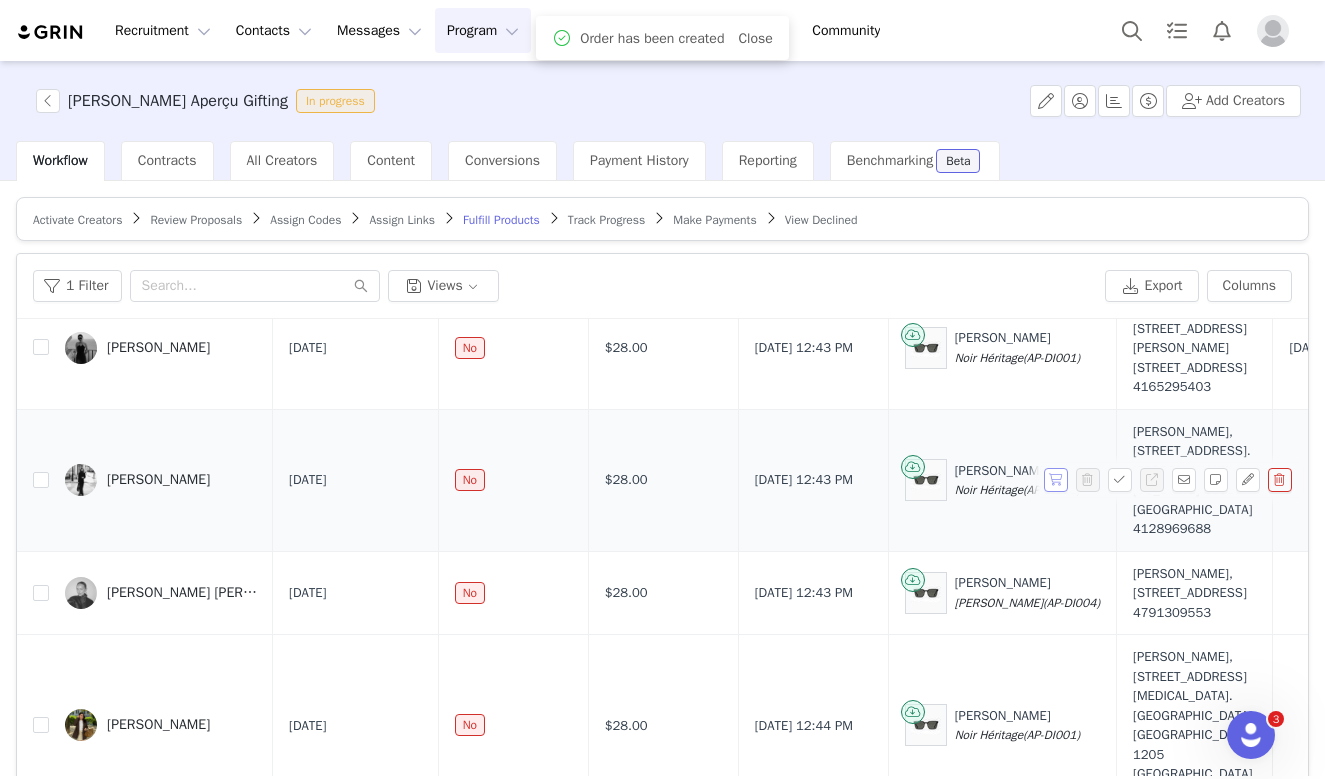 scroll, scrollTop: 87, scrollLeft: 0, axis: vertical 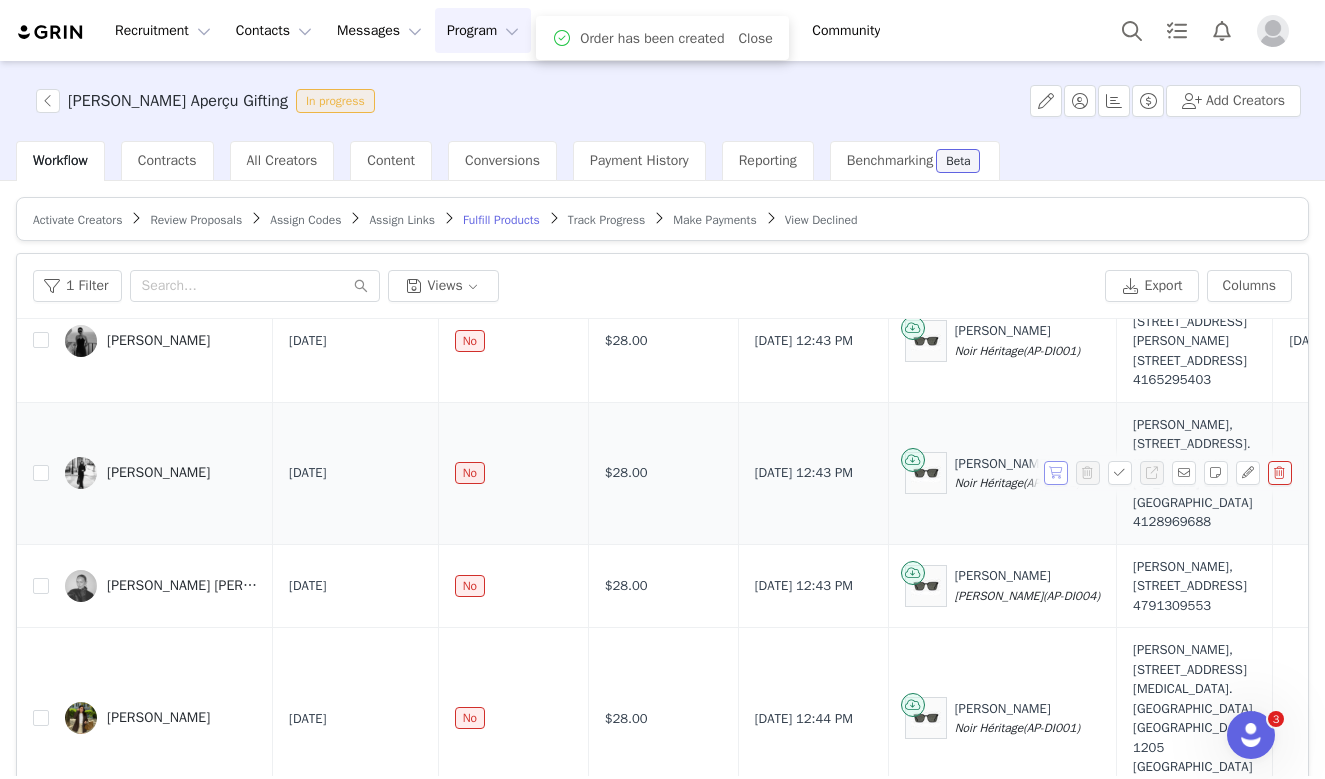 click at bounding box center [1056, 473] 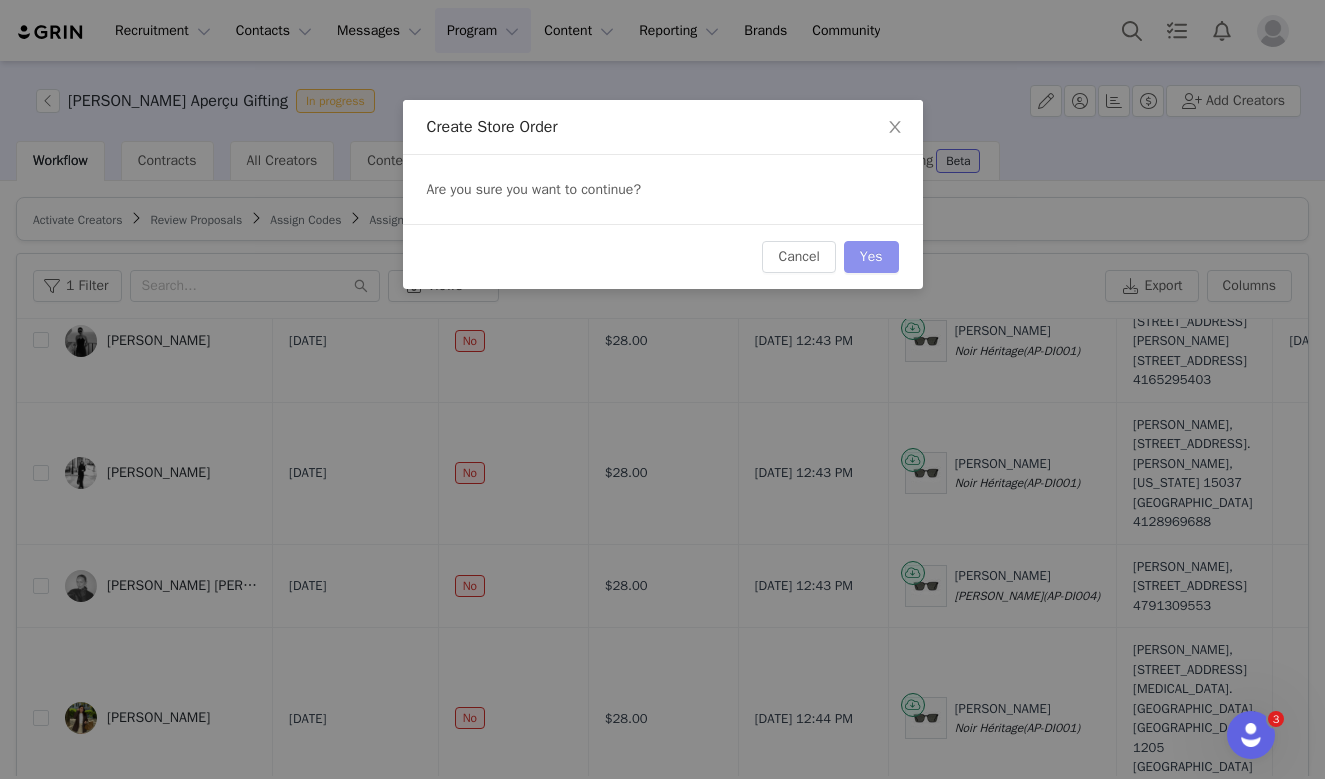 click on "Yes" at bounding box center [871, 257] 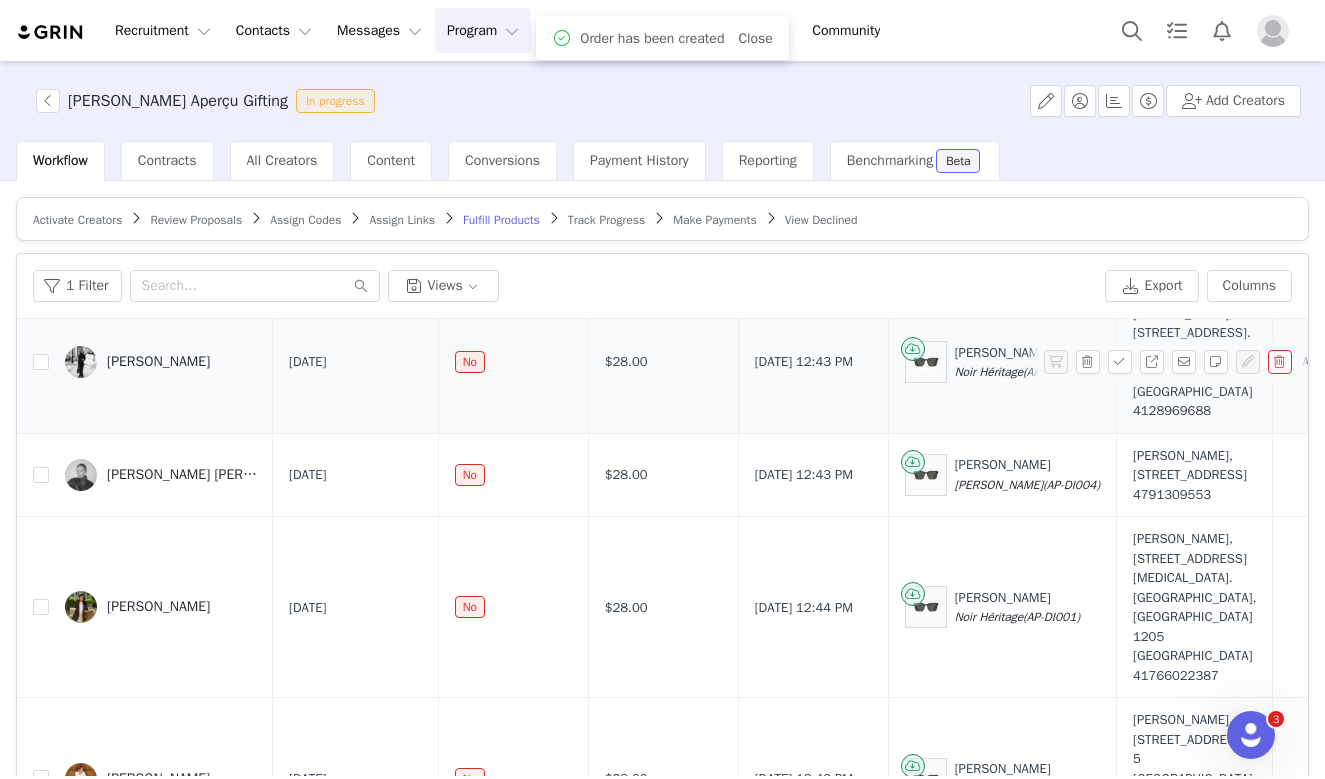 scroll, scrollTop: 200, scrollLeft: 0, axis: vertical 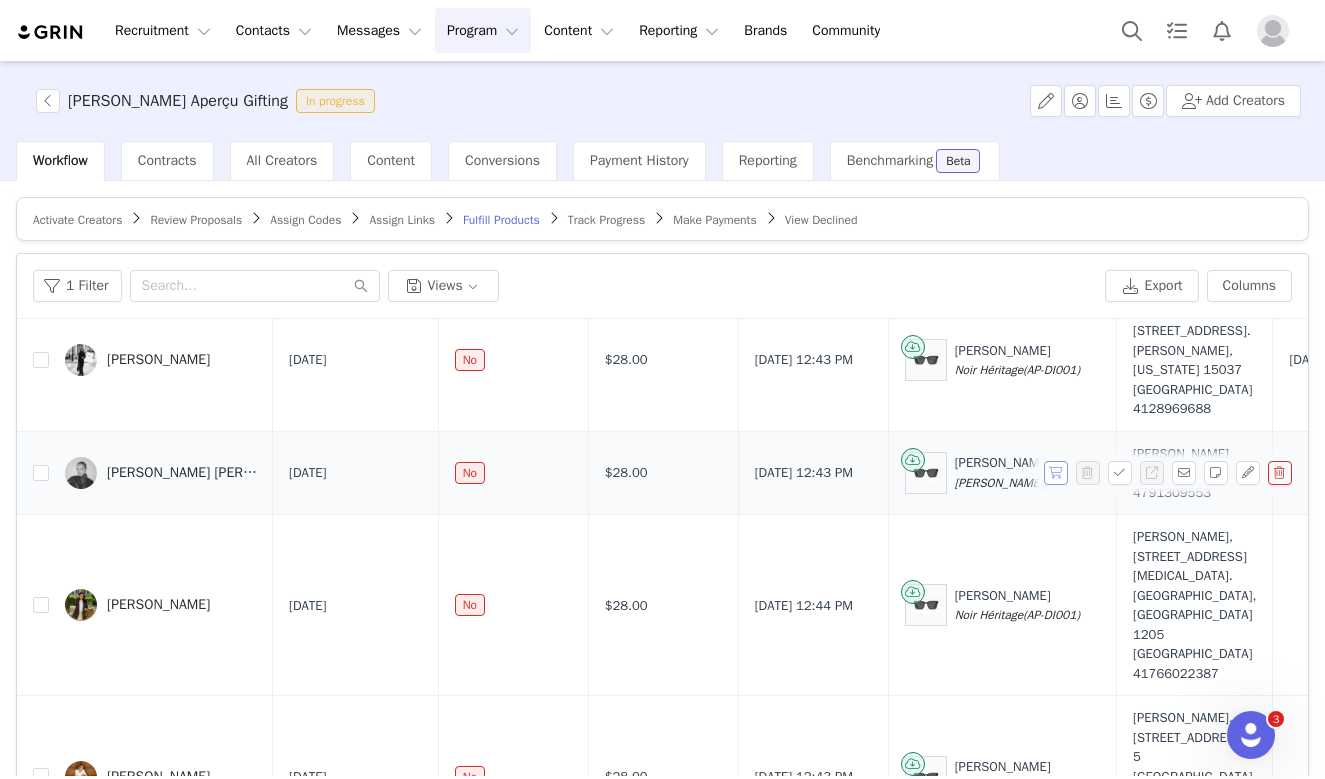 click at bounding box center [1056, 473] 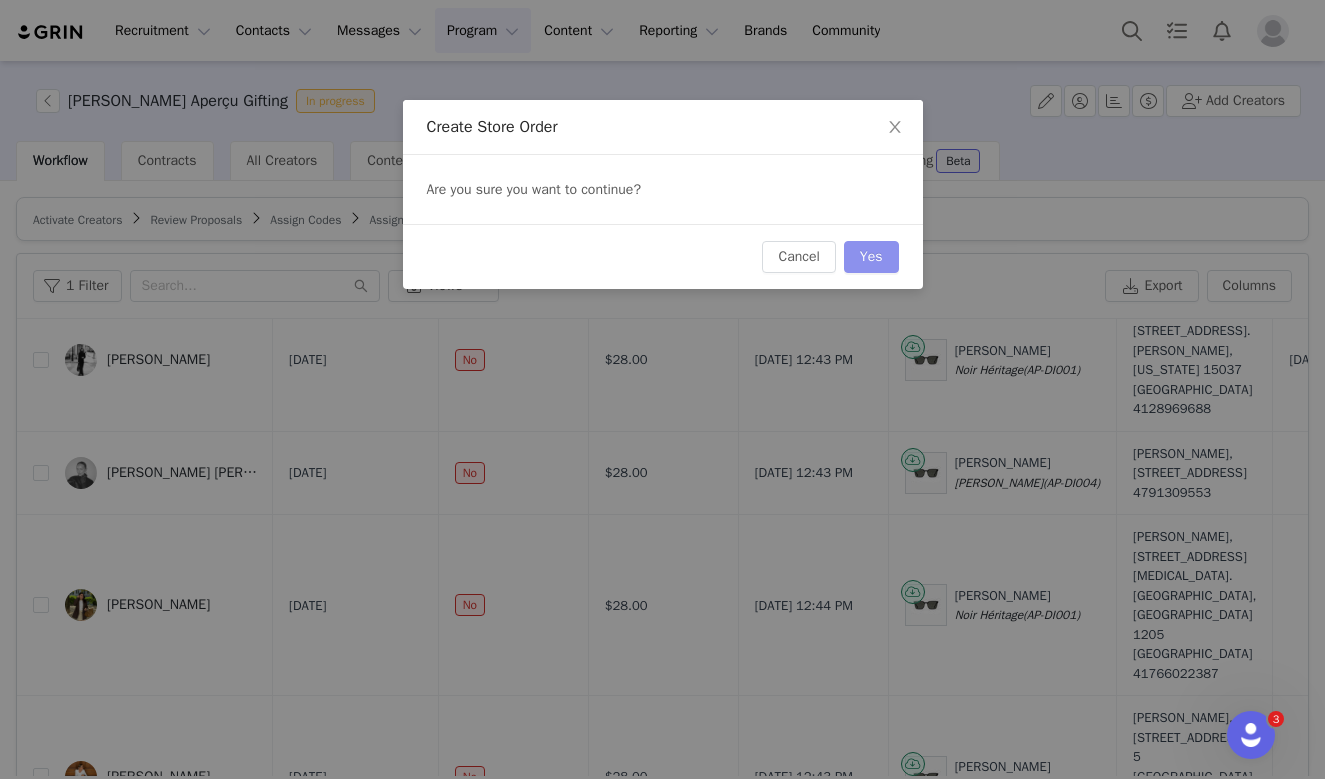 click on "Yes" at bounding box center [871, 257] 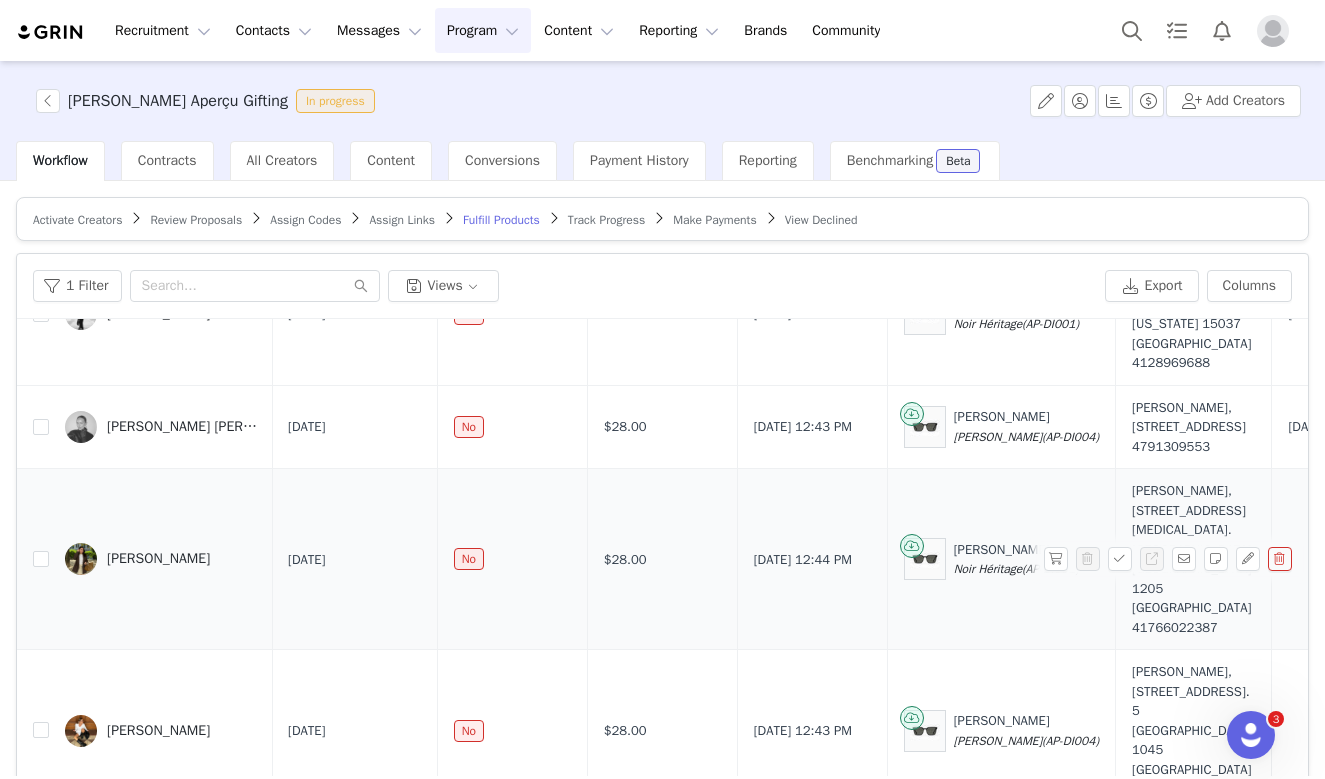 scroll, scrollTop: 244, scrollLeft: 1, axis: both 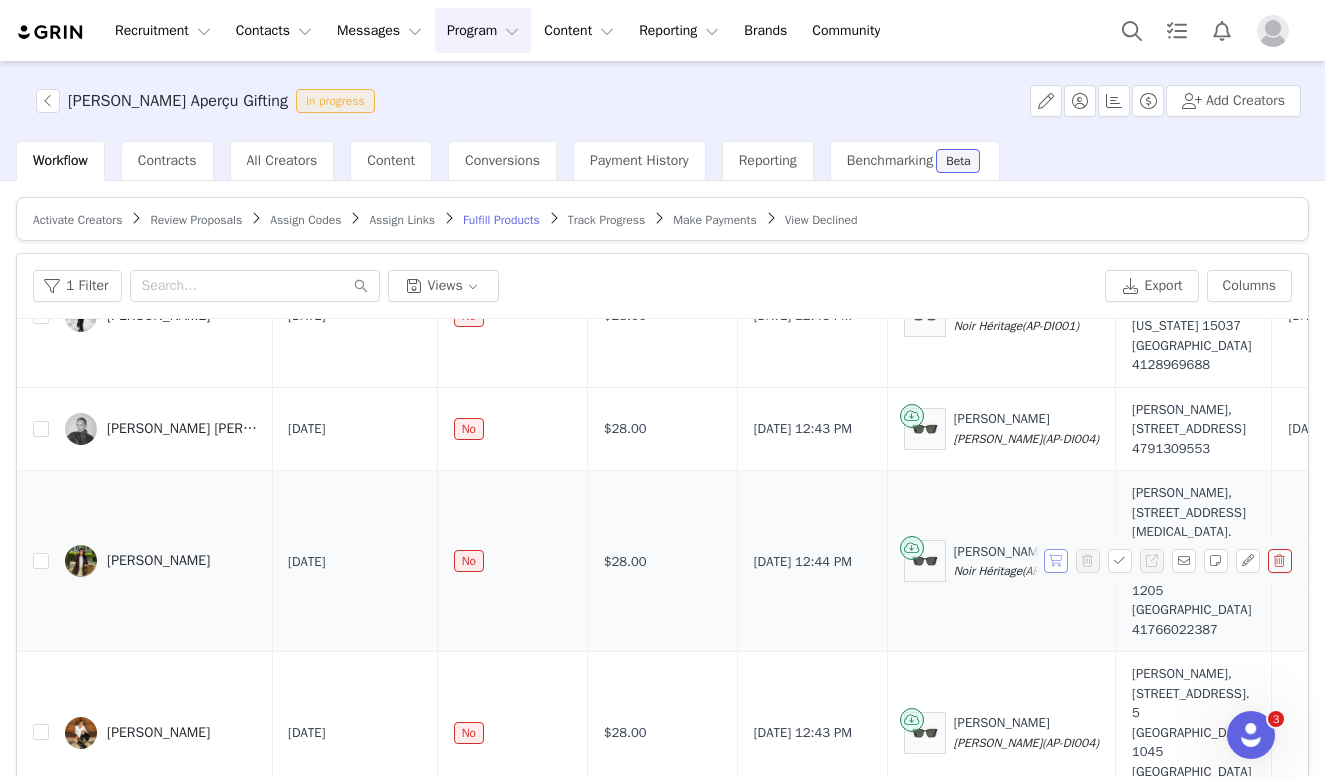 click at bounding box center [1056, 561] 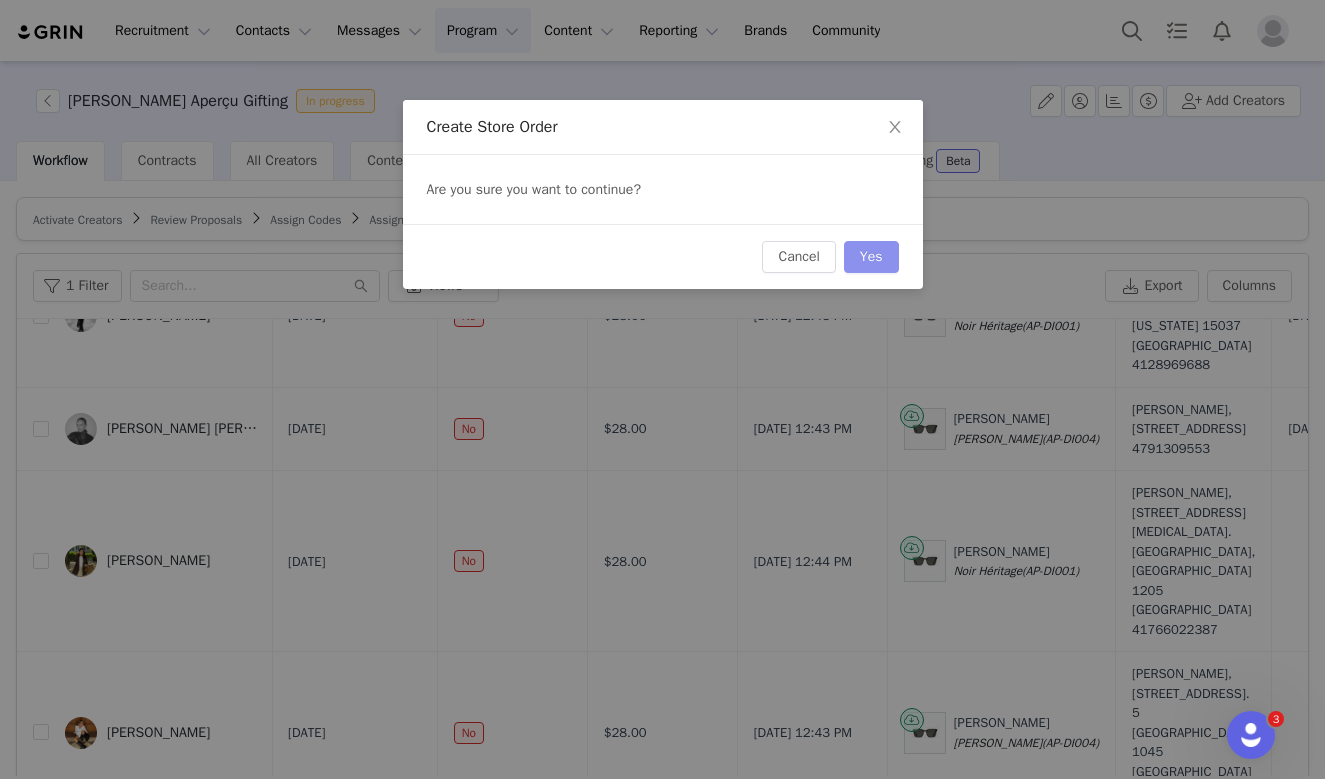 click on "Yes" at bounding box center [871, 257] 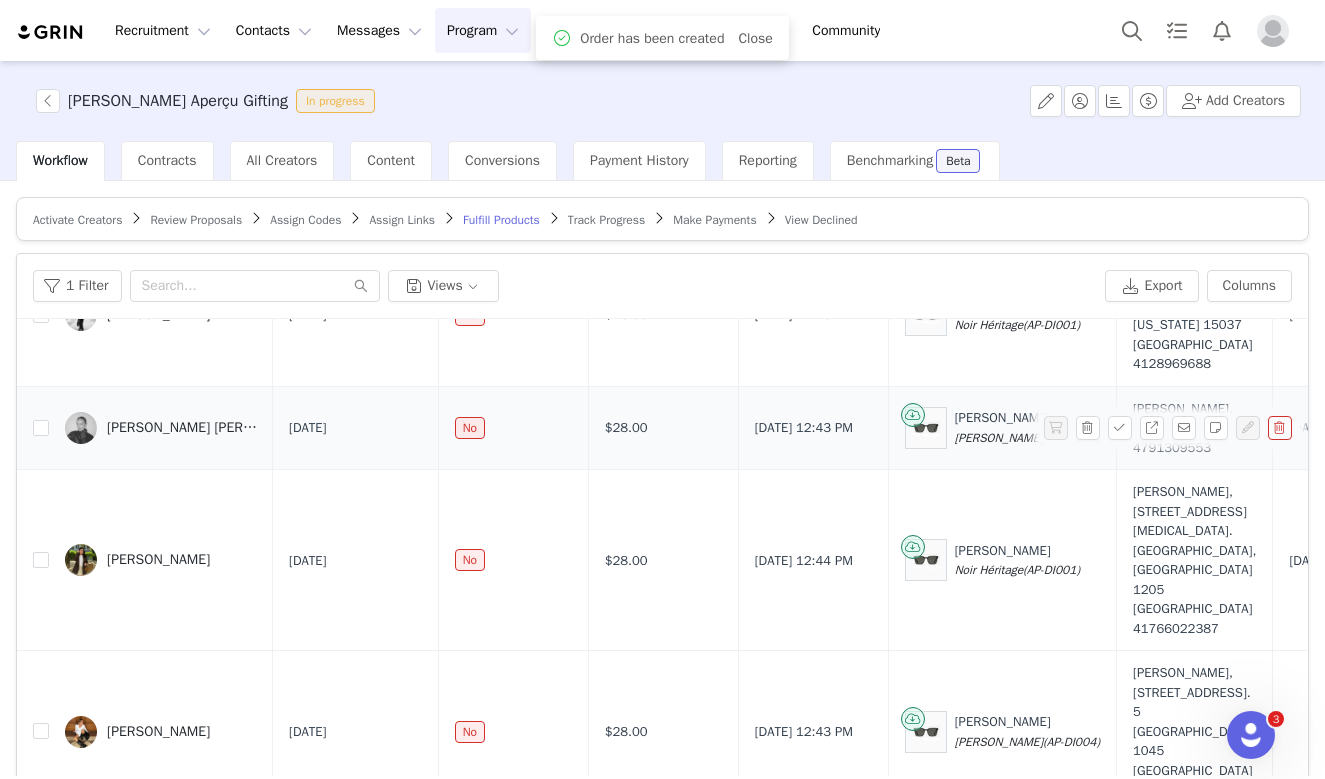 scroll, scrollTop: 244, scrollLeft: 0, axis: vertical 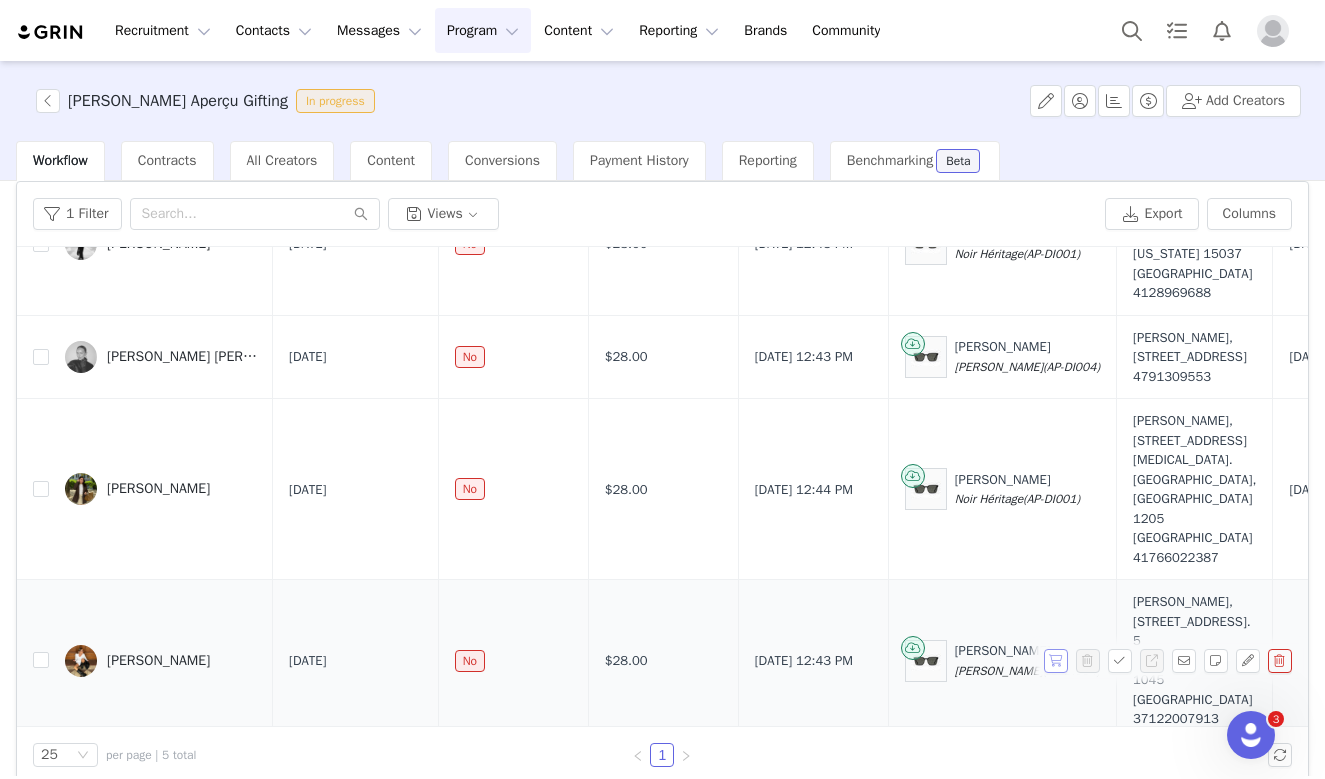 click at bounding box center (1056, 661) 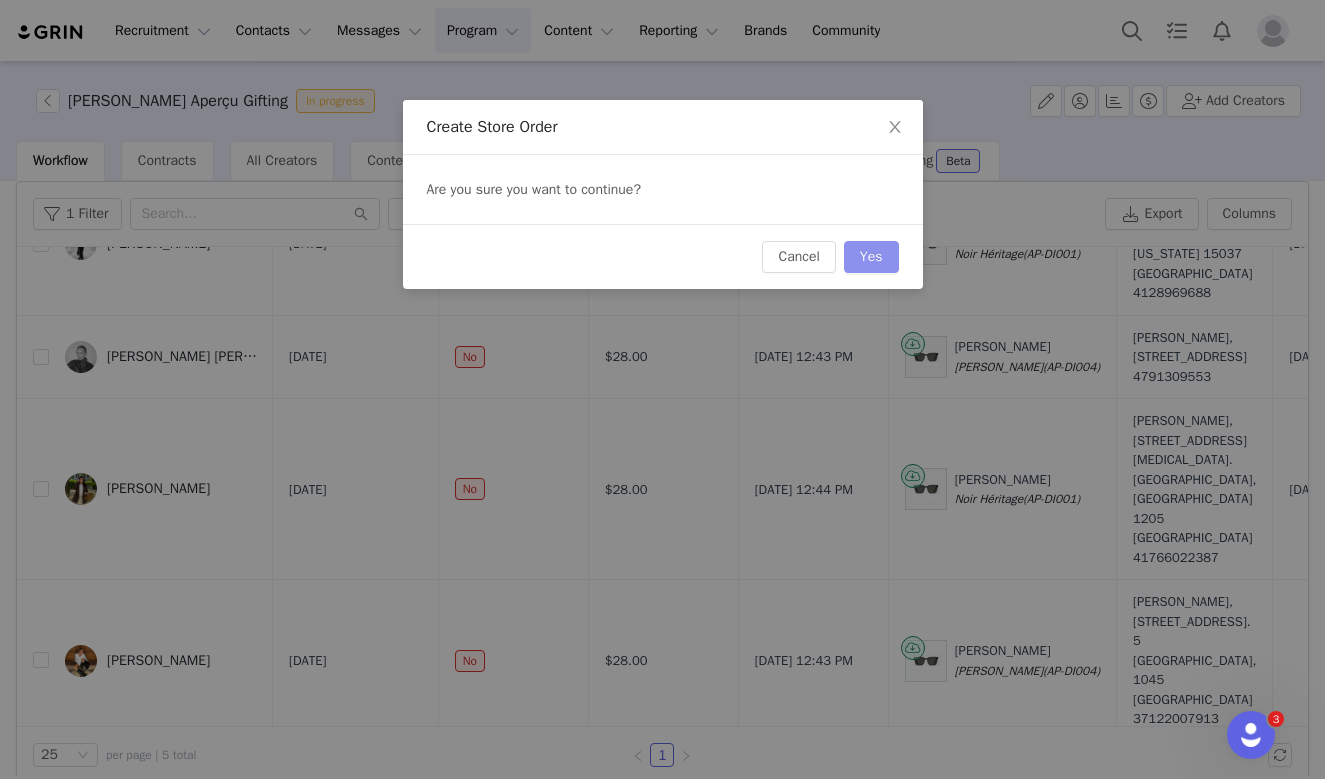 click on "Yes" at bounding box center [871, 257] 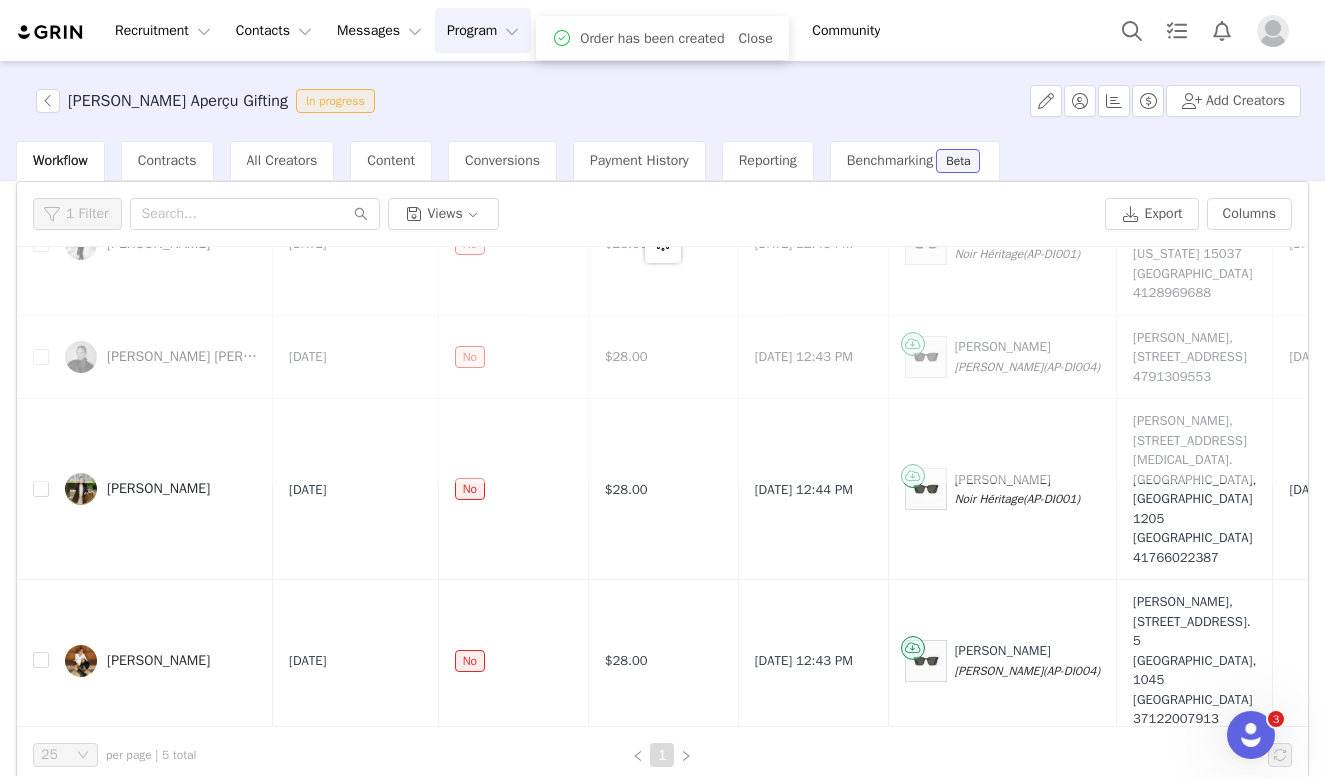 scroll, scrollTop: 0, scrollLeft: 0, axis: both 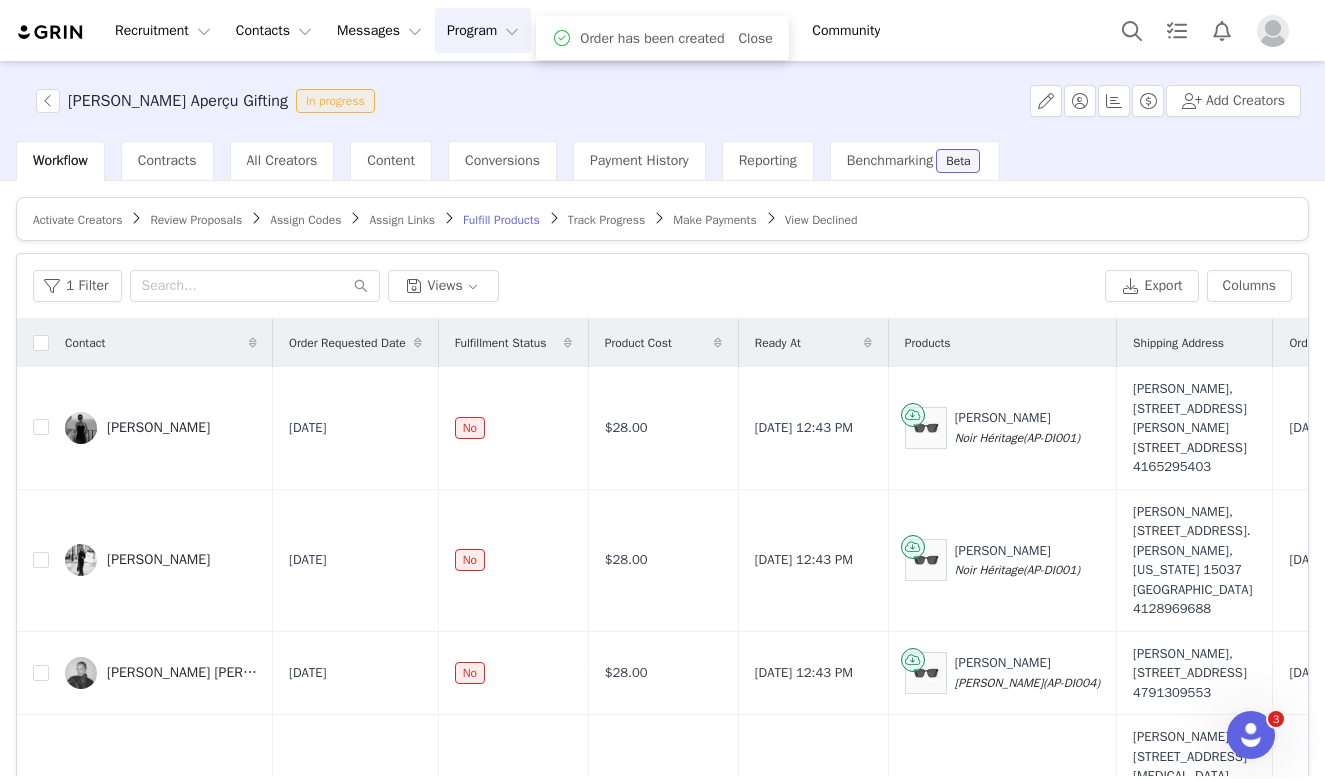 click on "Activate Creators Review Proposals Assign Codes Assign Links Fulfill Products Track Progress Make Payments View Declined" at bounding box center [662, 219] 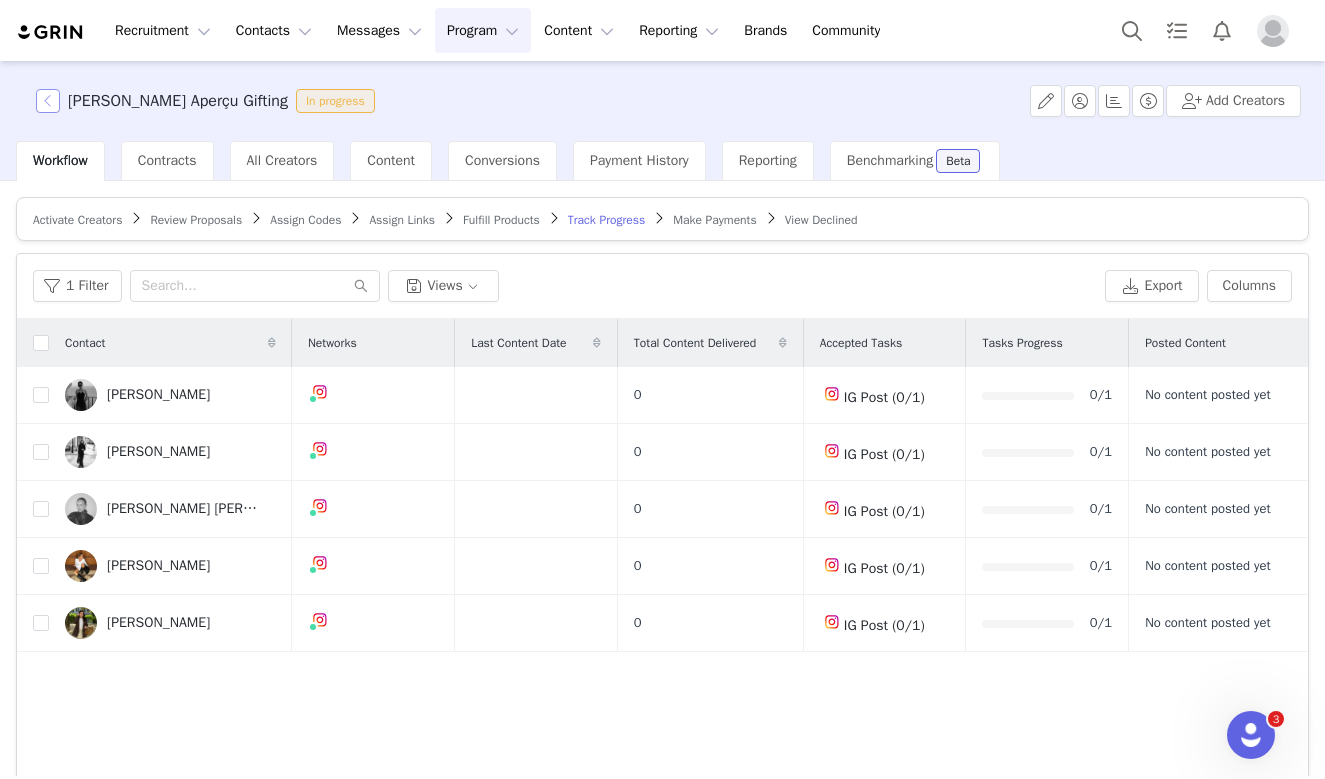 click at bounding box center (48, 101) 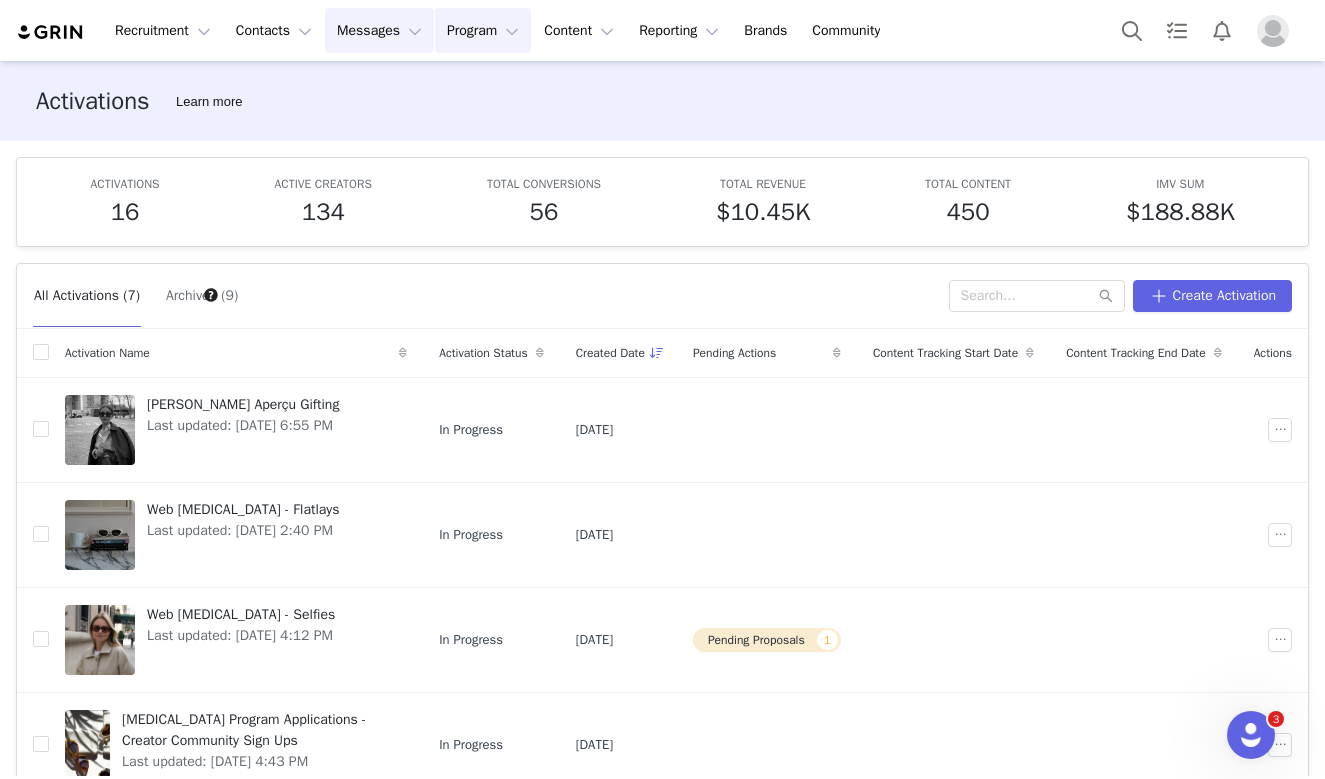 scroll, scrollTop: 0, scrollLeft: 0, axis: both 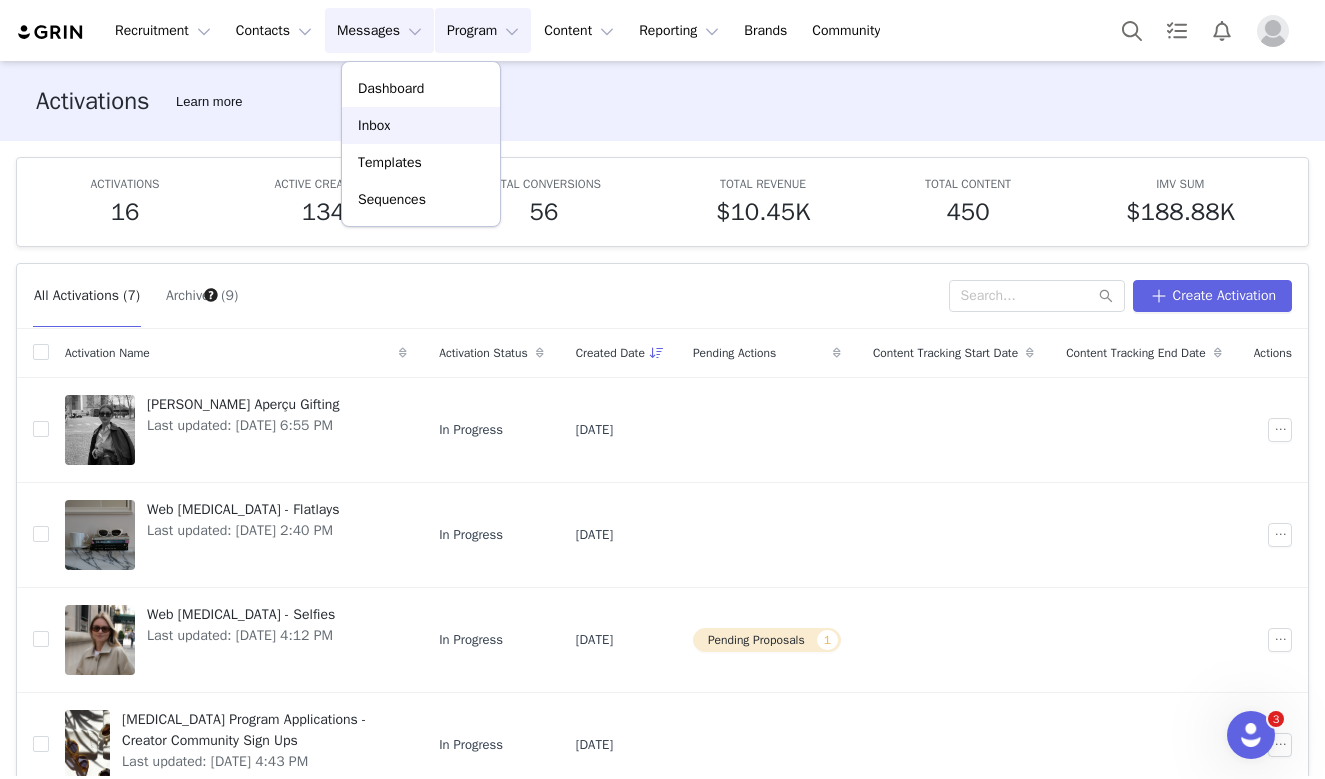 click on "Inbox" at bounding box center [421, 125] 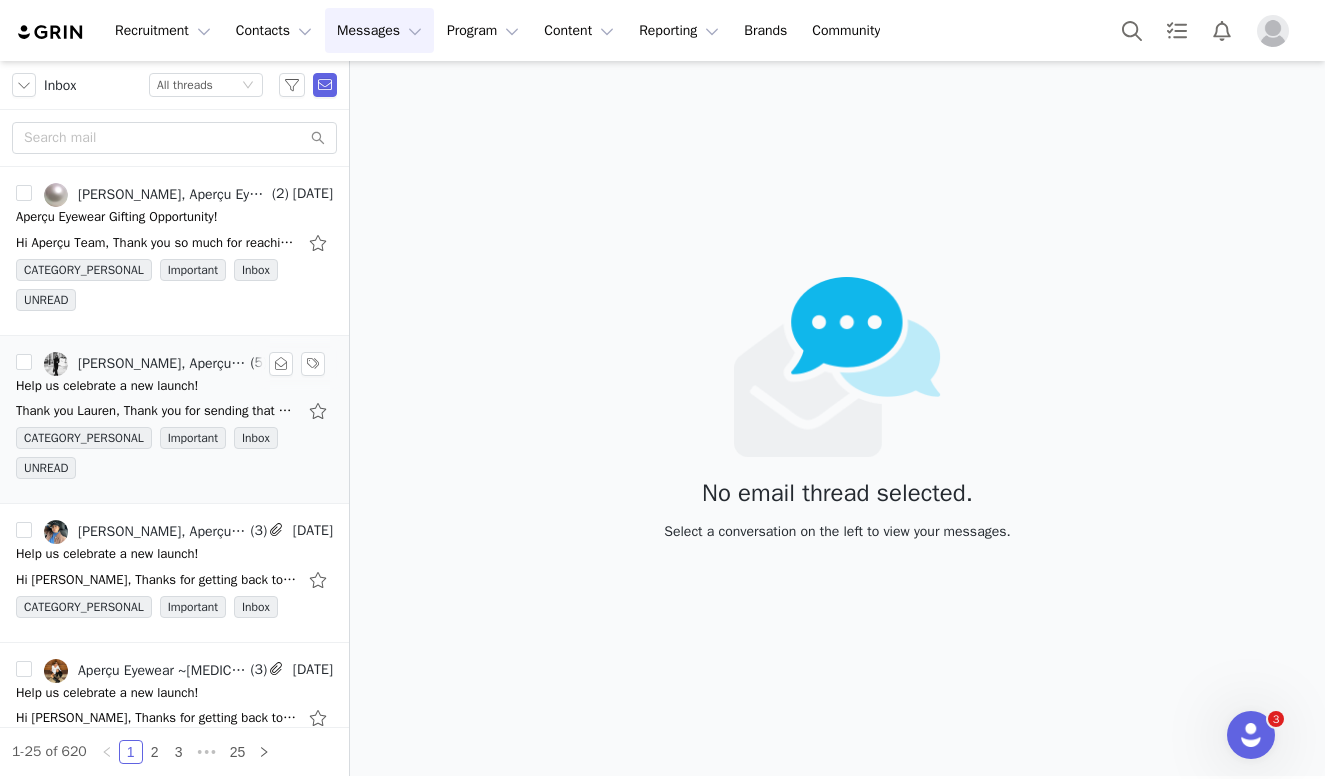 click on "Thank you [PERSON_NAME], Thank you for sending that over—I submitted the gifting proposal. Thank you, [PERSON_NAME] On [DATE] 2:40 PM, Aperçu Eyewear ~[MEDICAL_DATA] Program~ <[MEDICAL_DATA][EMAIL_ADDRESS][DOMAIN_NAME]> wrote: ﻿" at bounding box center [156, 411] 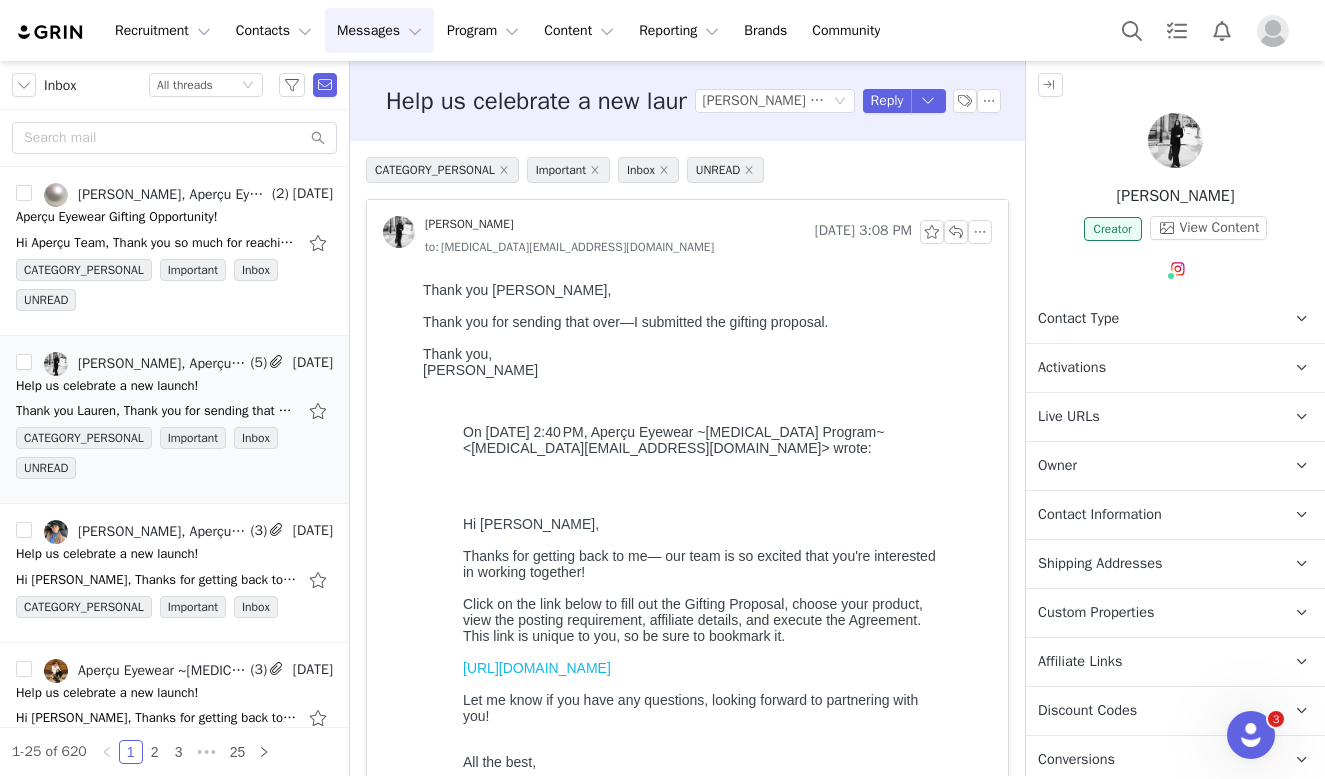 scroll, scrollTop: 0, scrollLeft: 0, axis: both 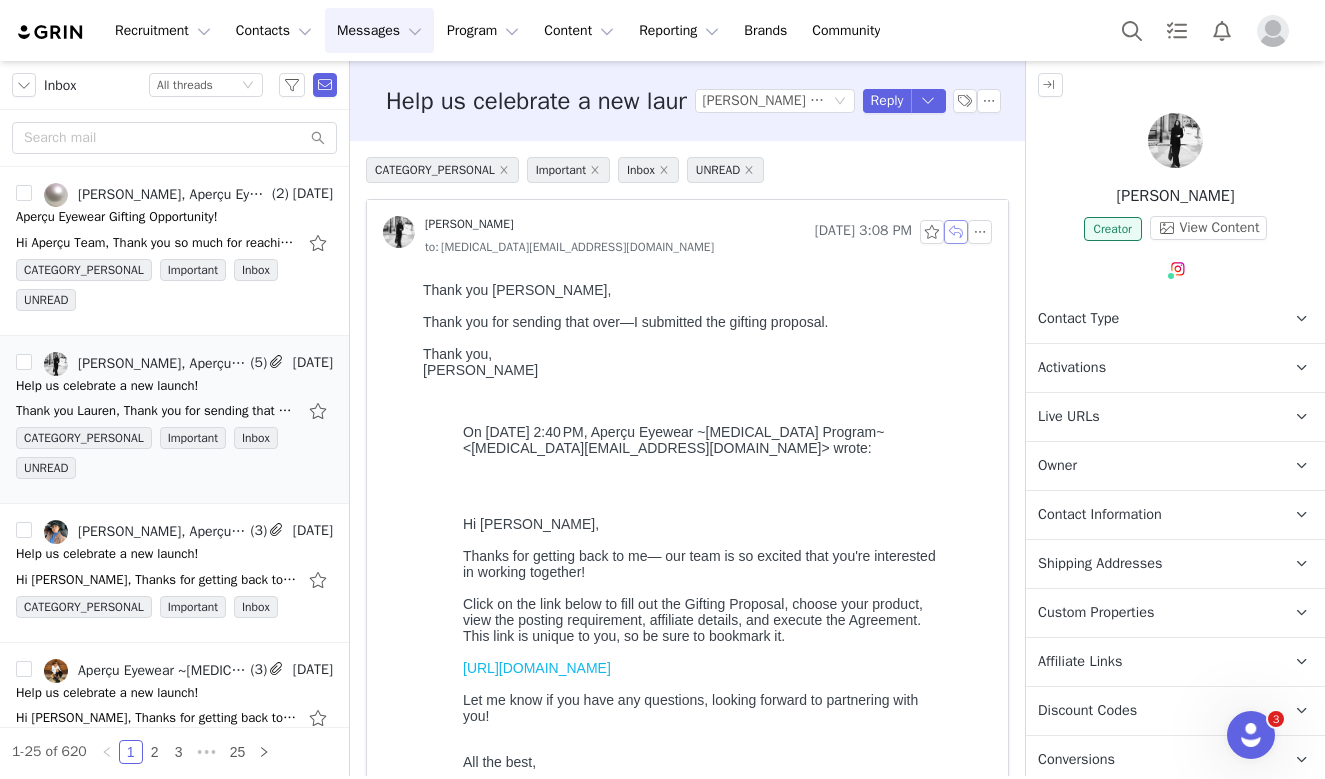 click at bounding box center [956, 232] 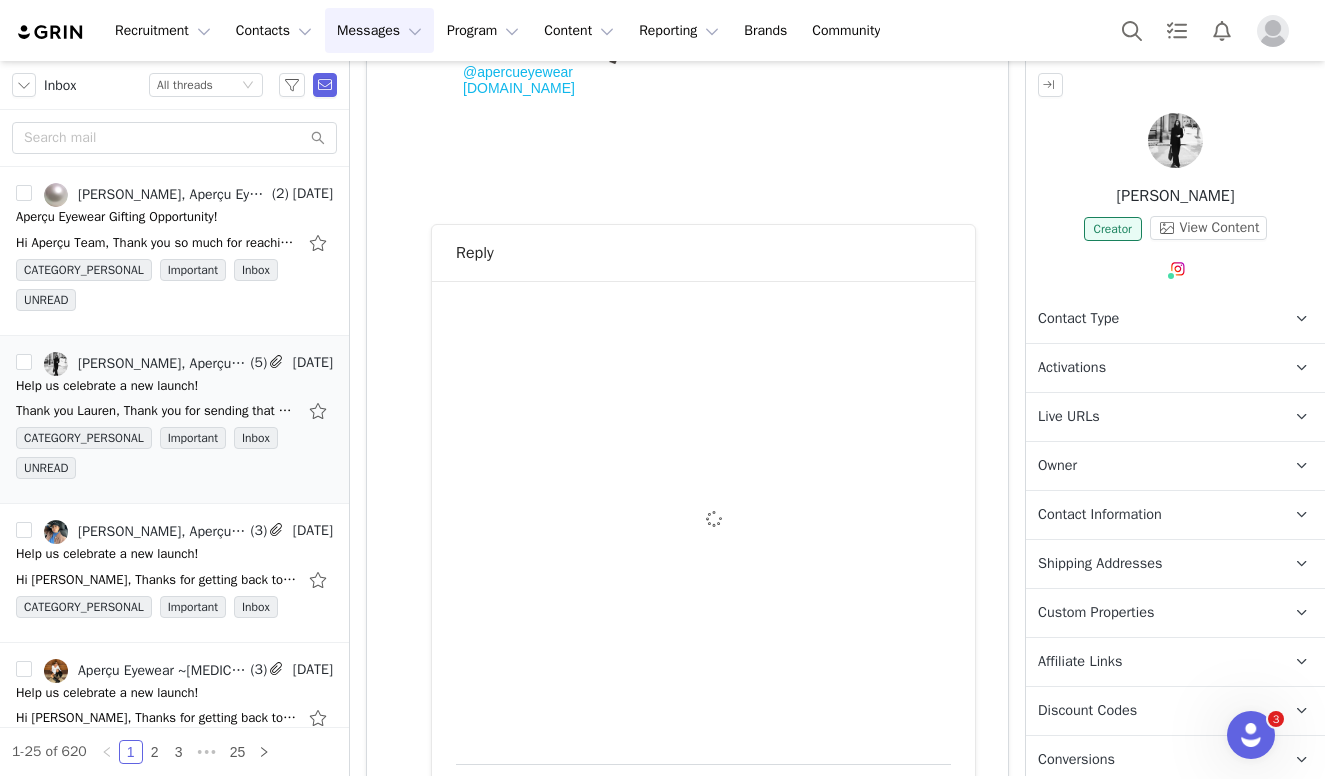 scroll, scrollTop: 928, scrollLeft: 0, axis: vertical 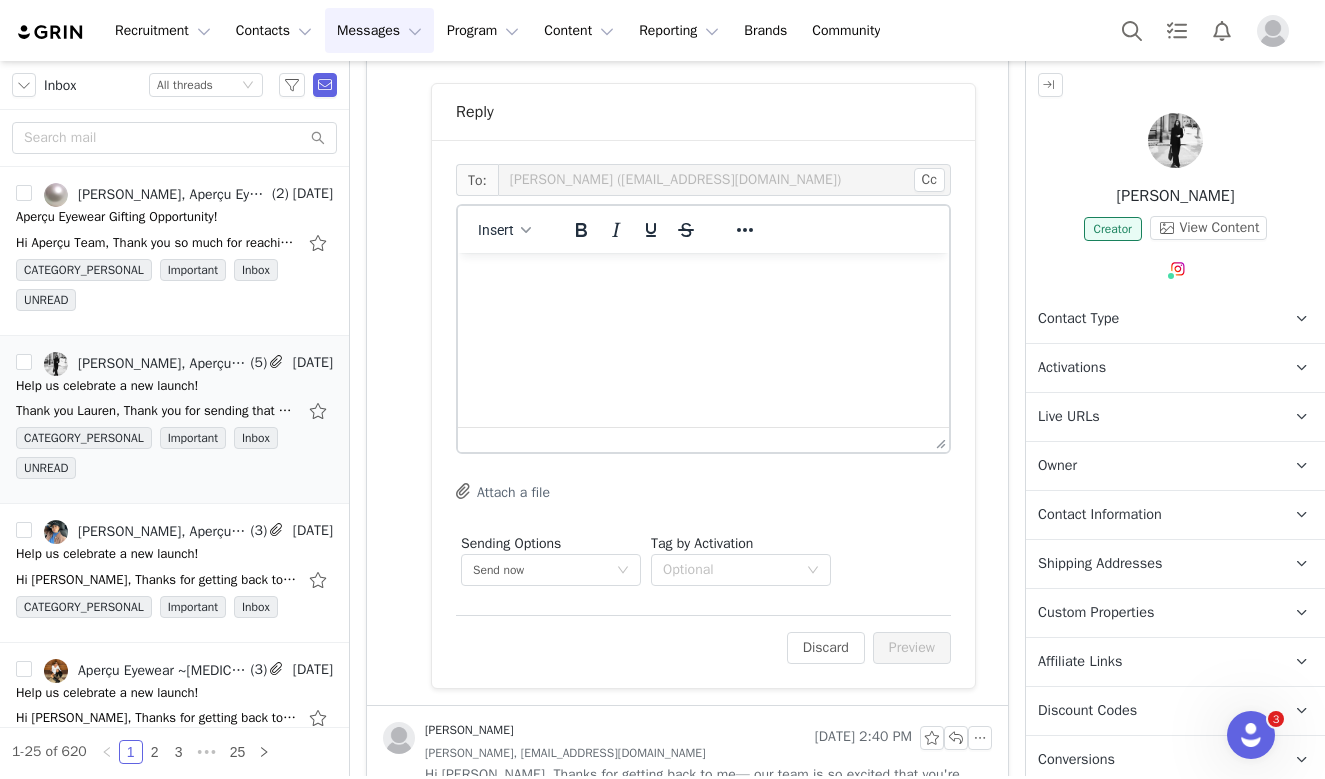 click at bounding box center [703, 280] 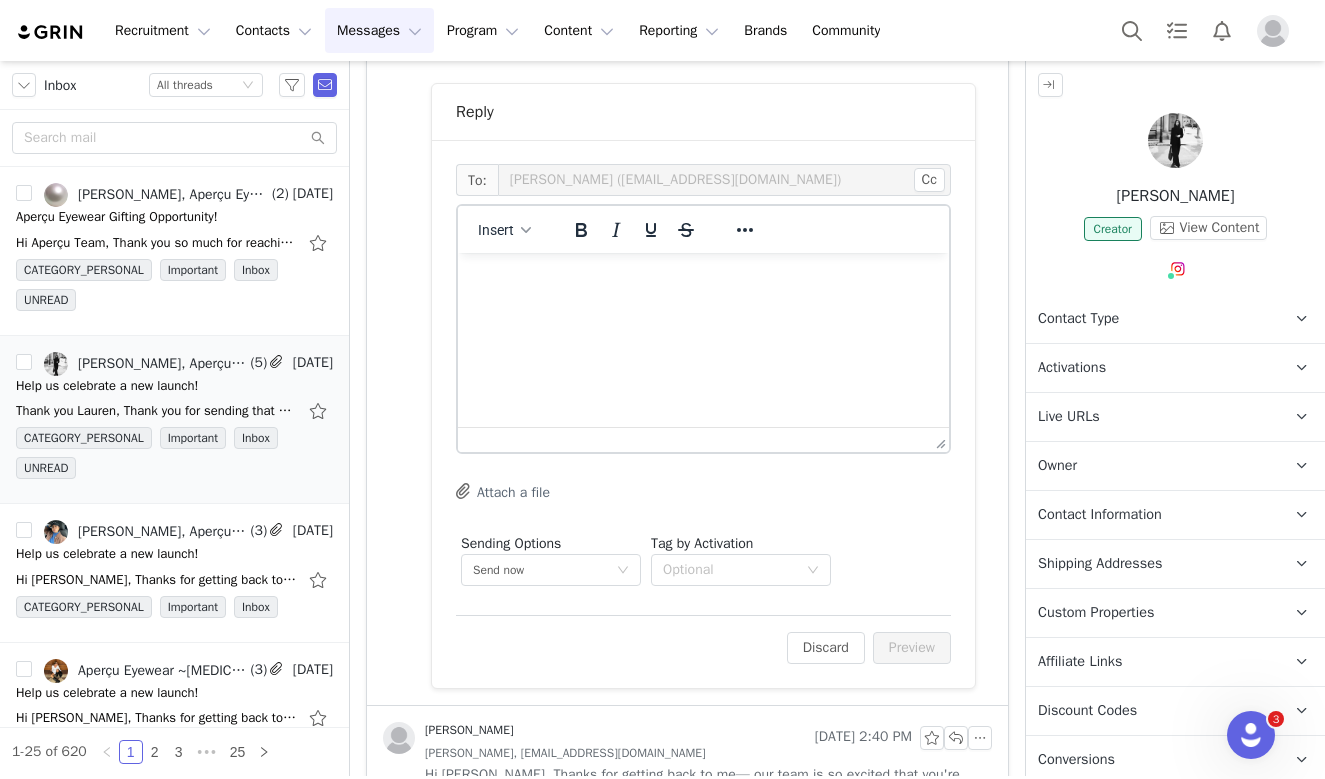 type 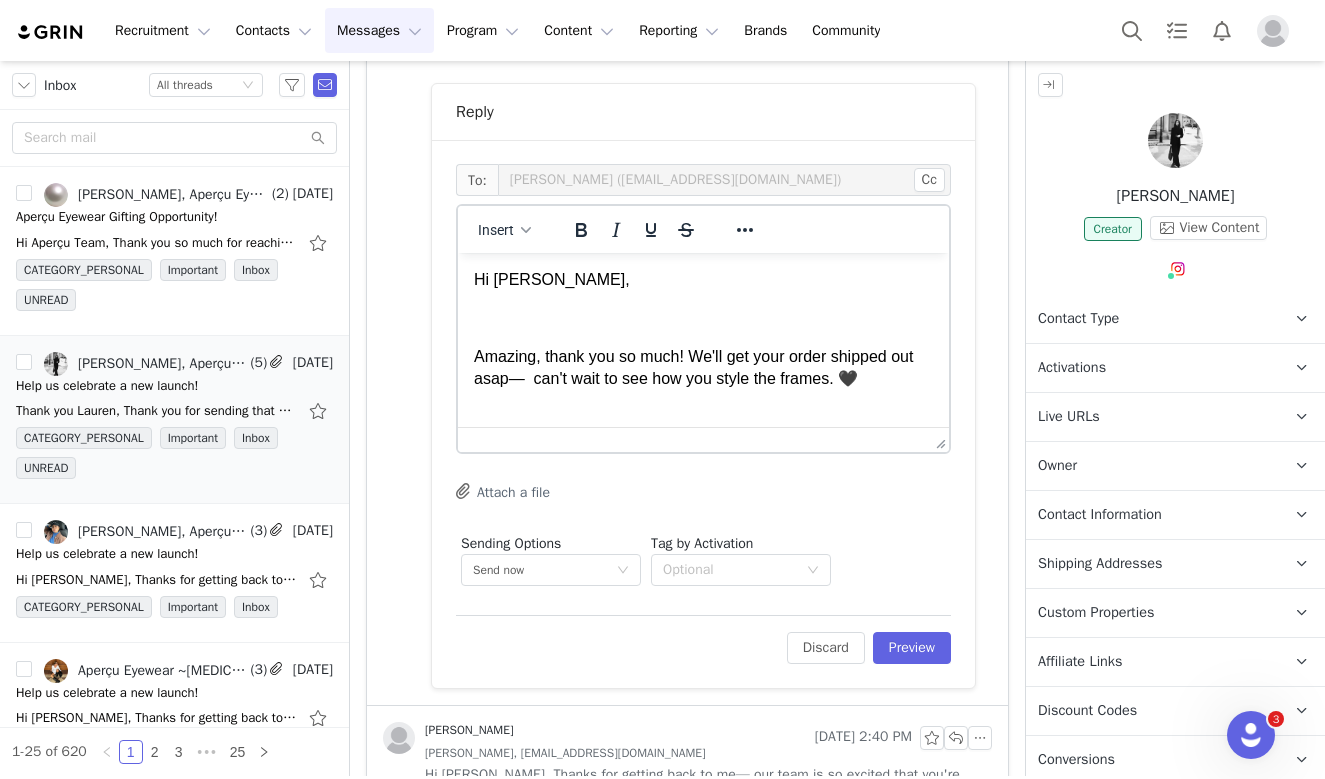 scroll, scrollTop: 0, scrollLeft: 0, axis: both 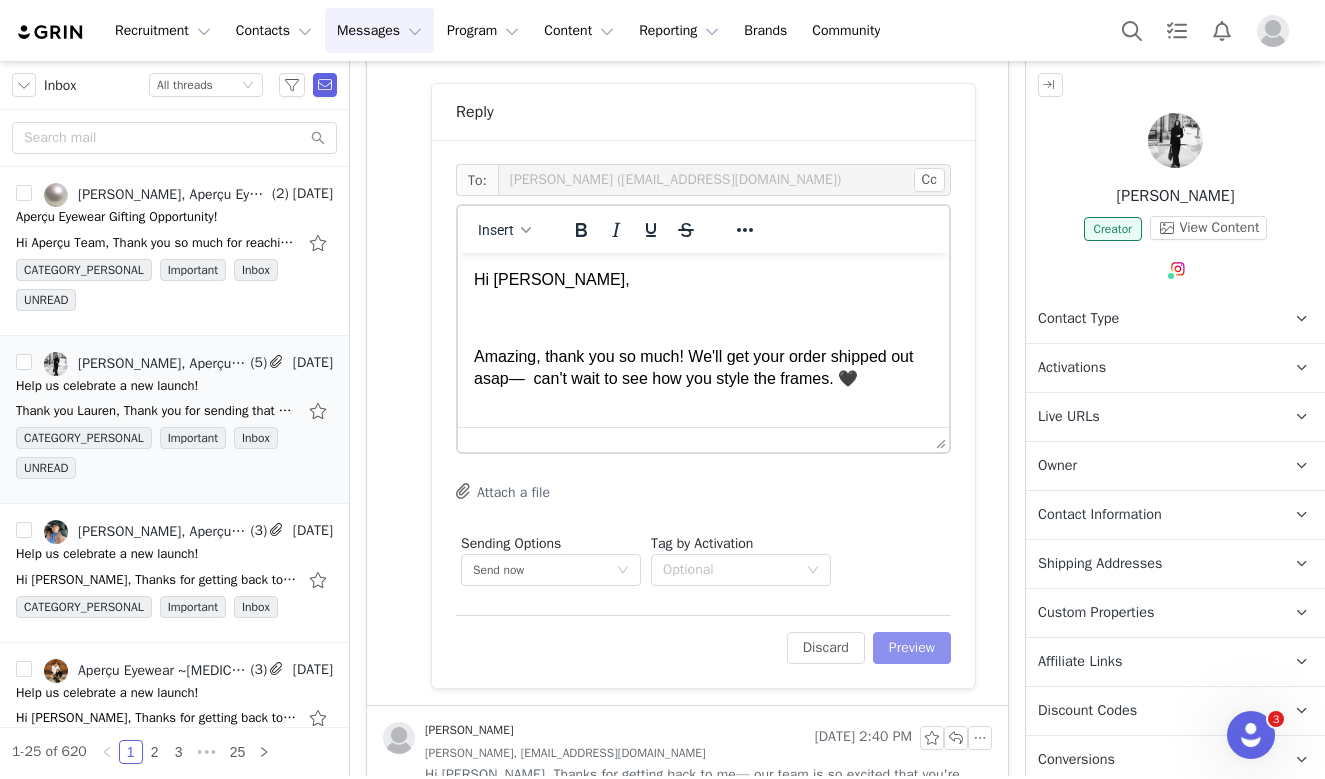 click on "Preview" at bounding box center [912, 648] 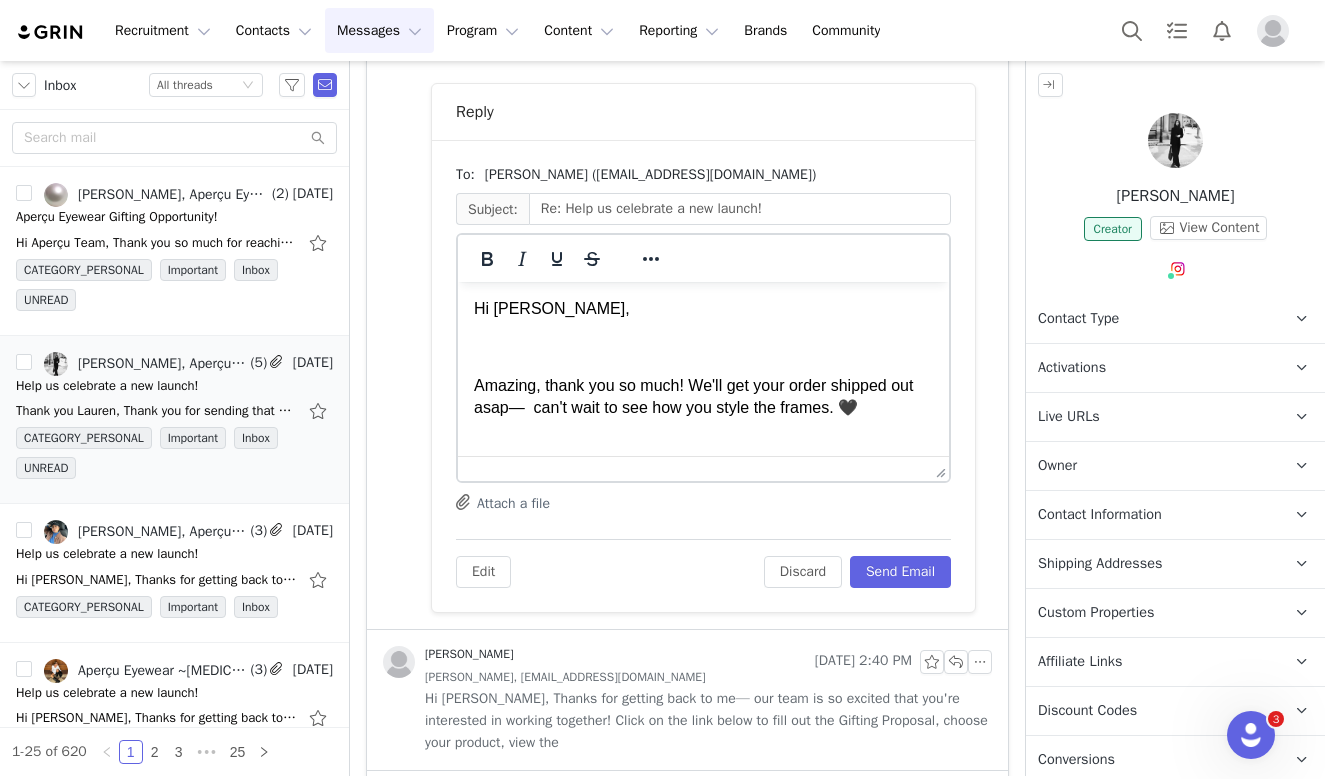 scroll, scrollTop: 0, scrollLeft: 0, axis: both 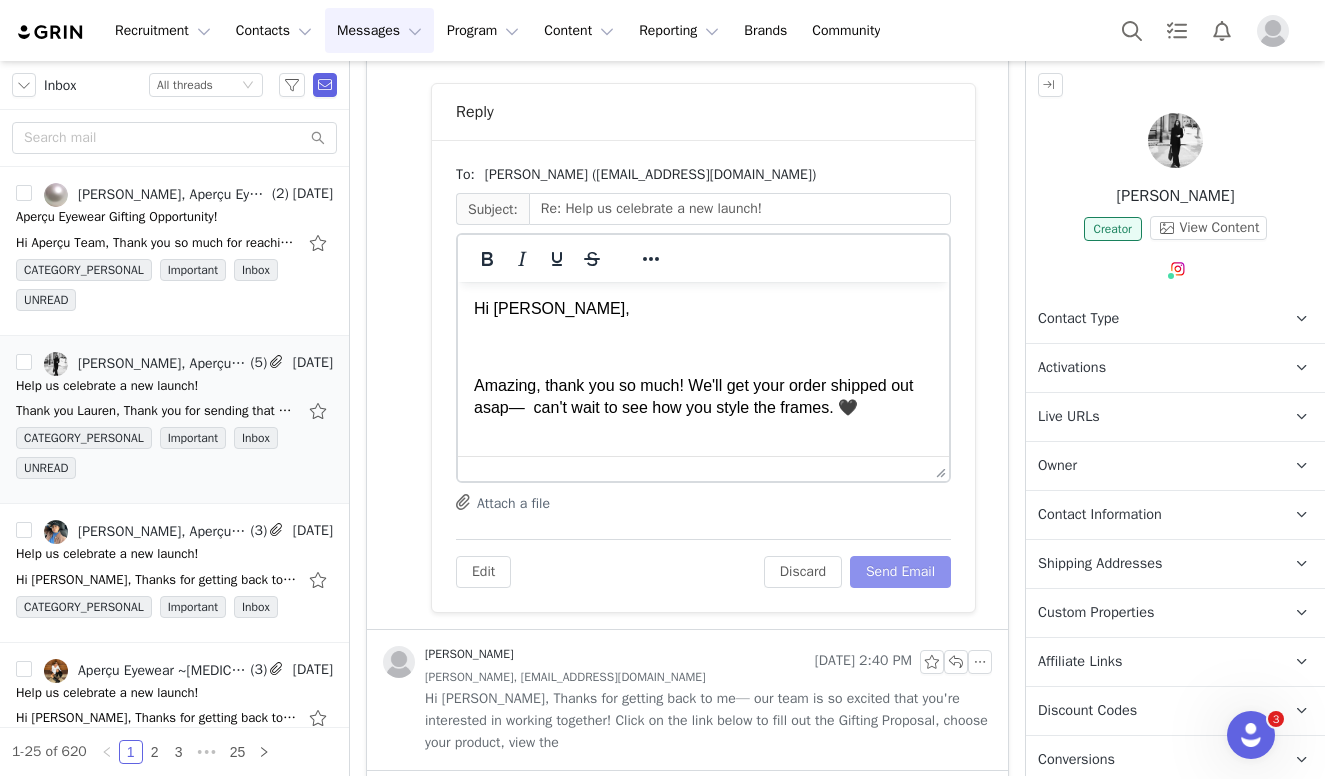 click on "Send Email" at bounding box center [900, 572] 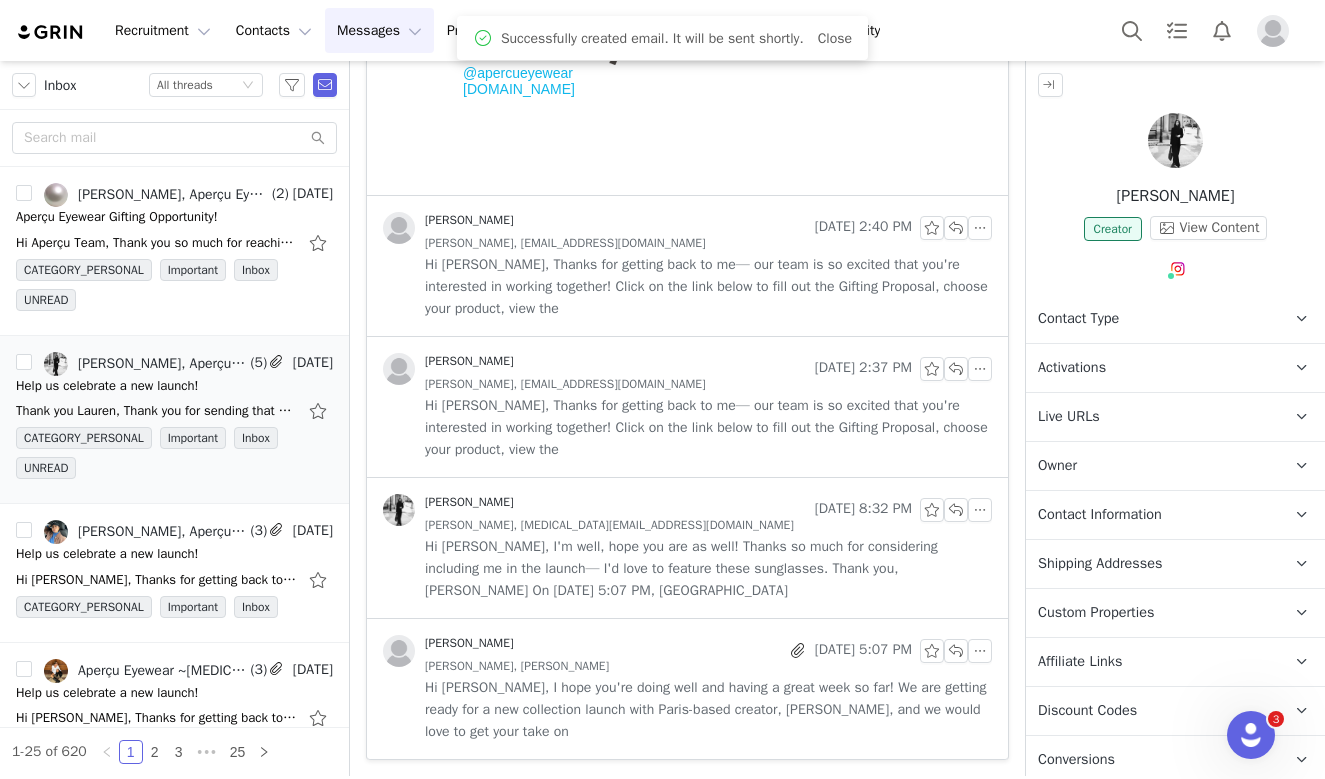 scroll, scrollTop: 786, scrollLeft: 0, axis: vertical 